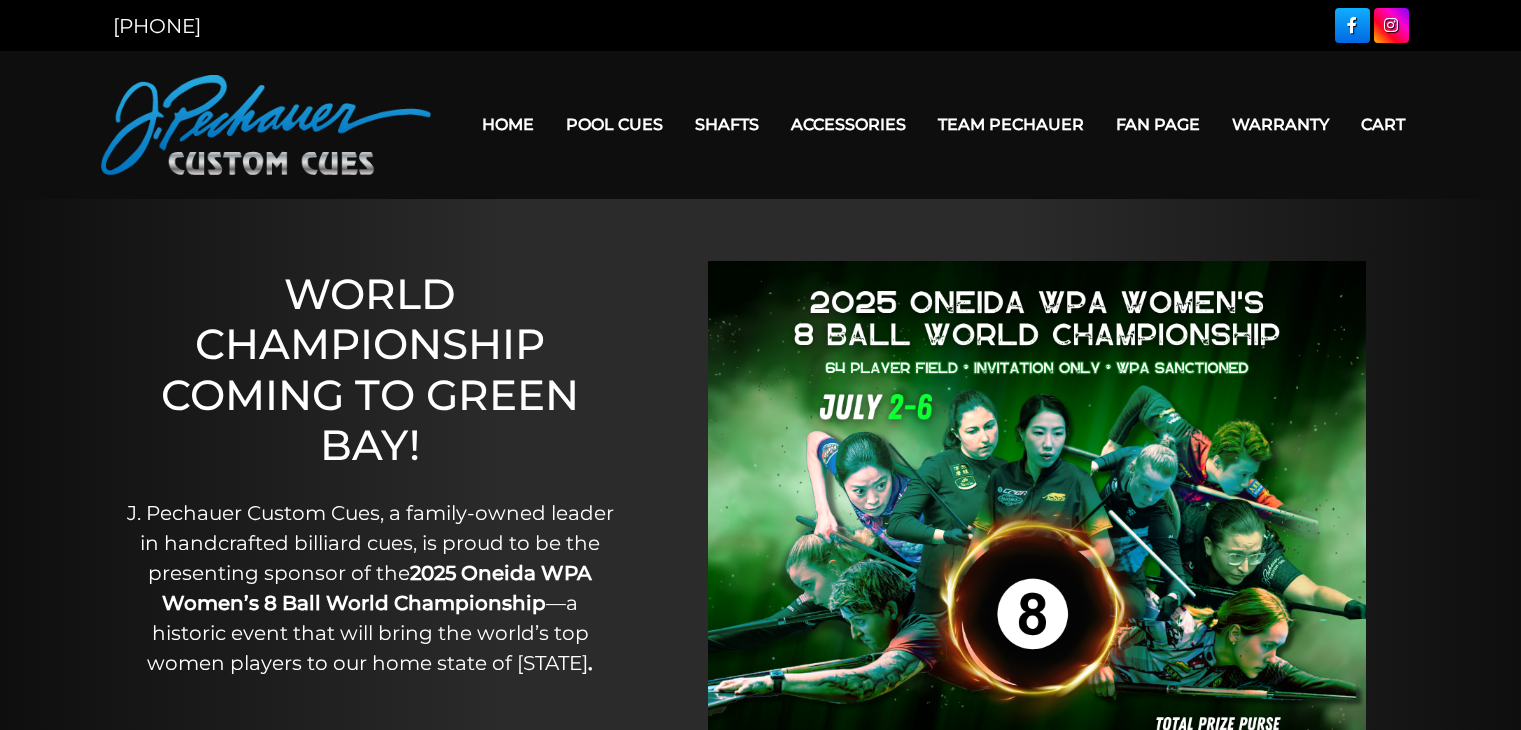 scroll, scrollTop: 0, scrollLeft: 0, axis: both 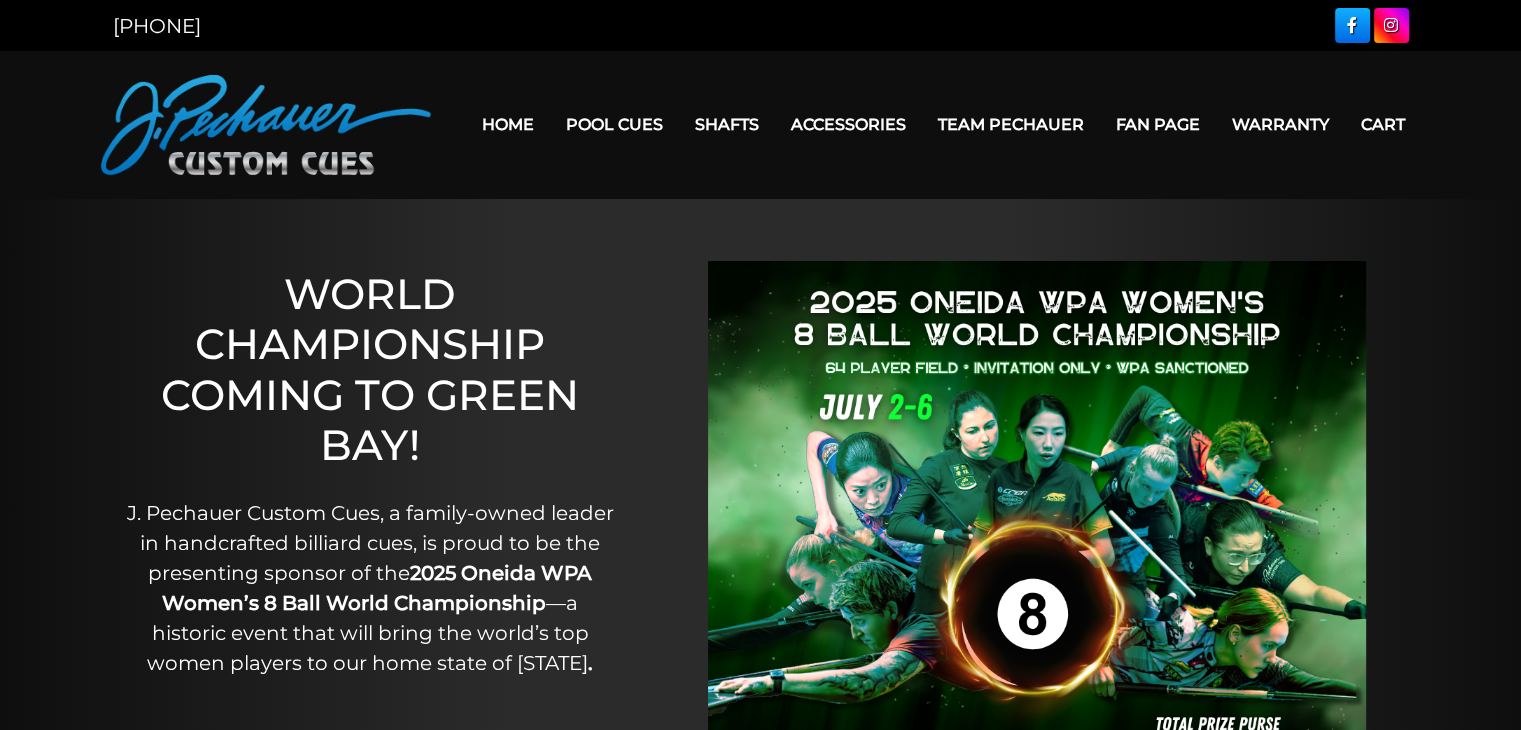 click at bounding box center [266, 125] 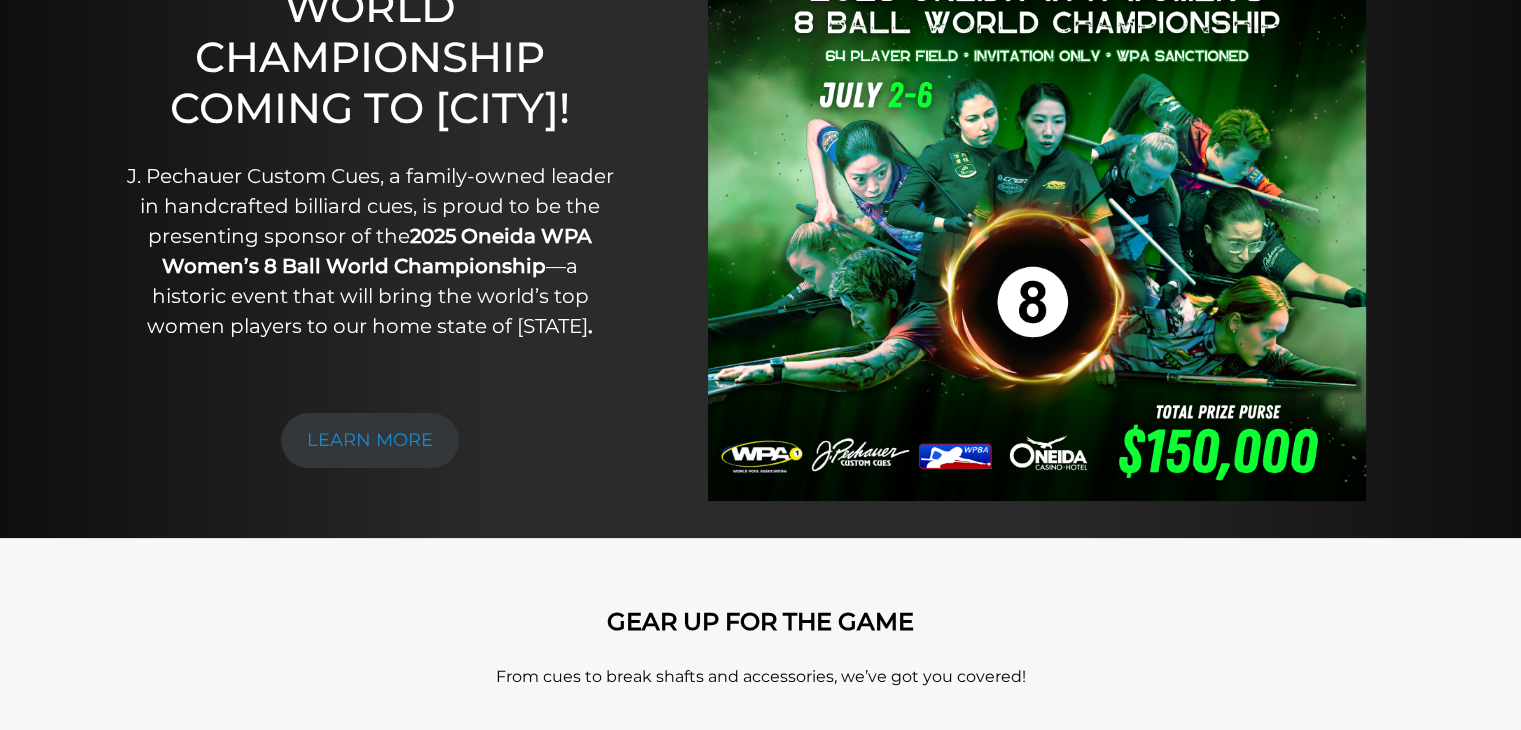 scroll, scrollTop: 0, scrollLeft: 0, axis: both 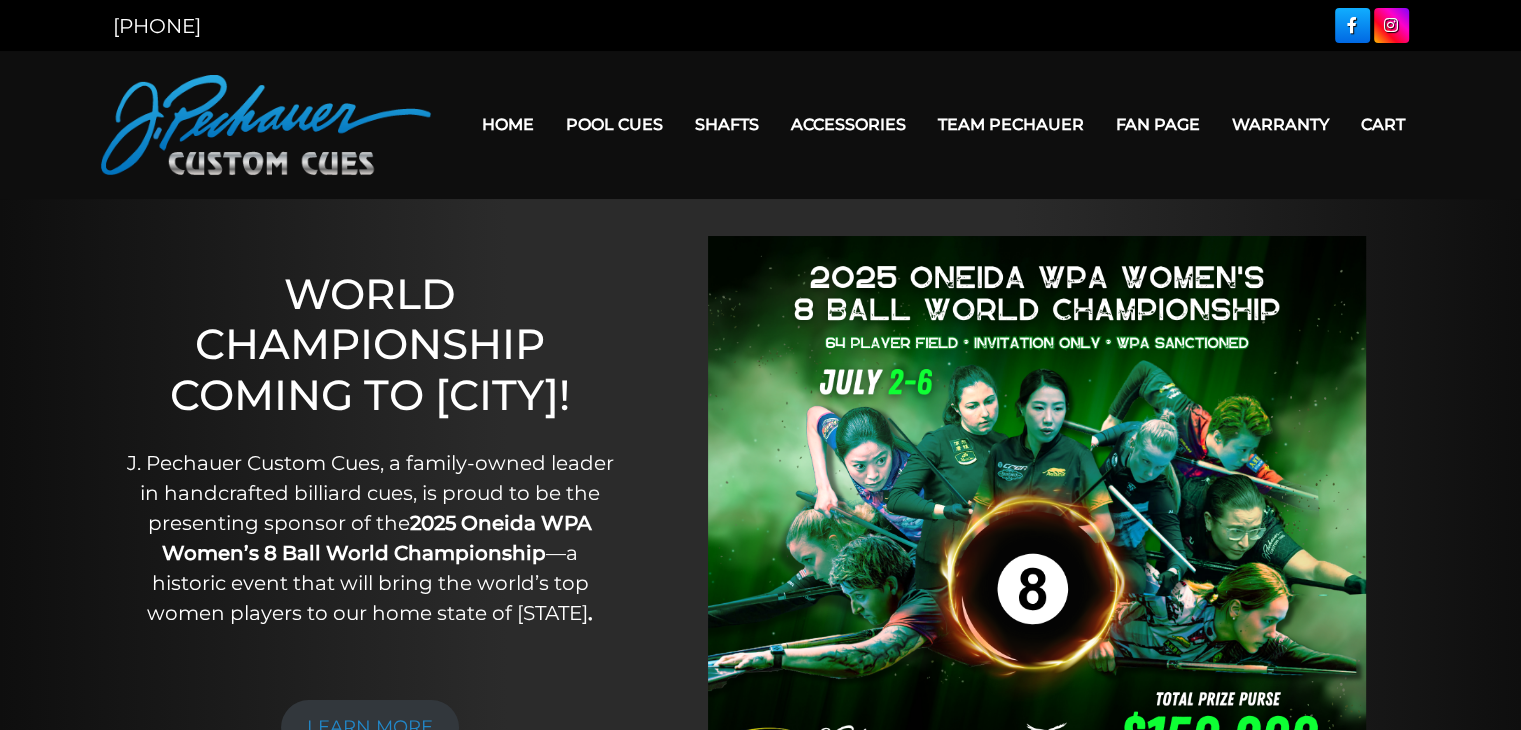 click on "Home" at bounding box center [501, 124] 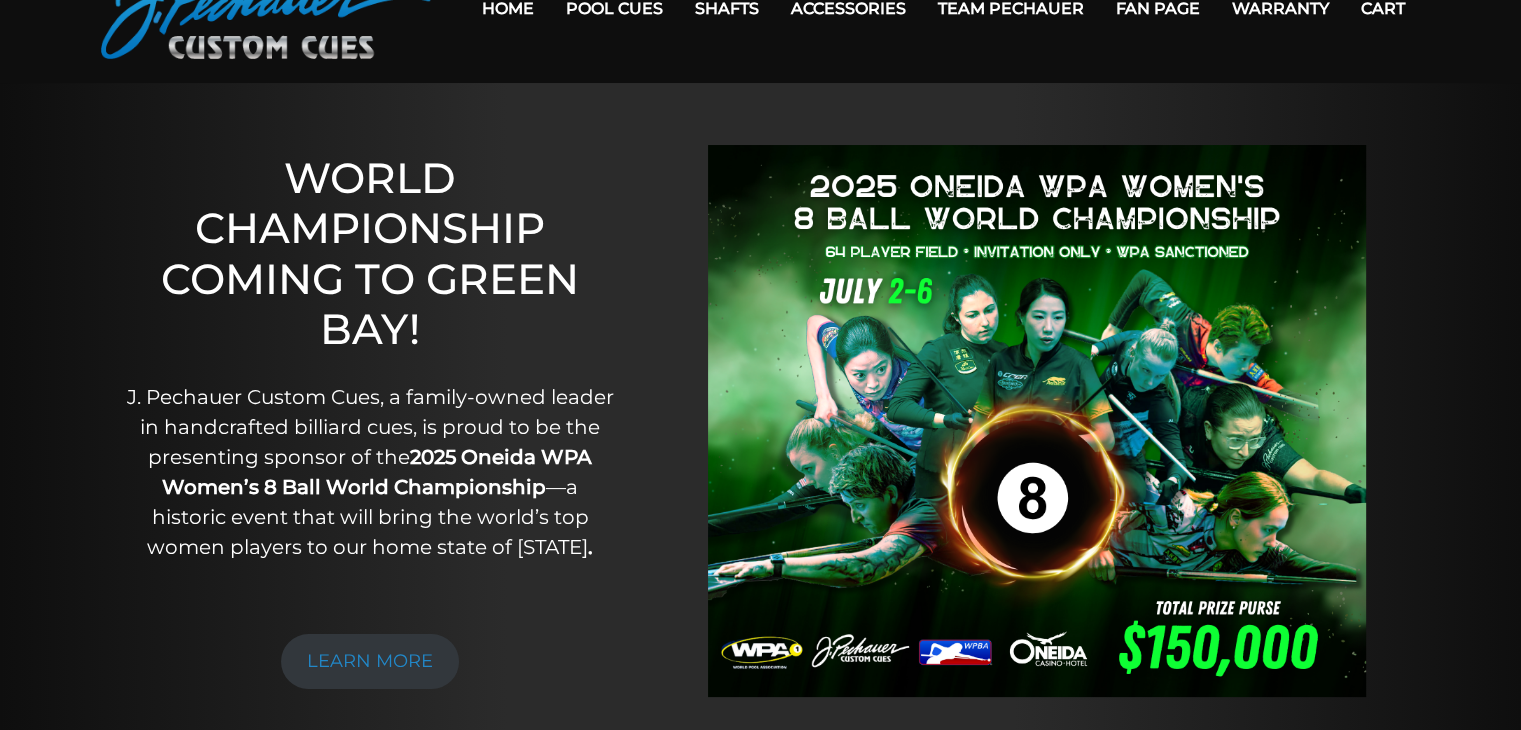 scroll, scrollTop: 0, scrollLeft: 0, axis: both 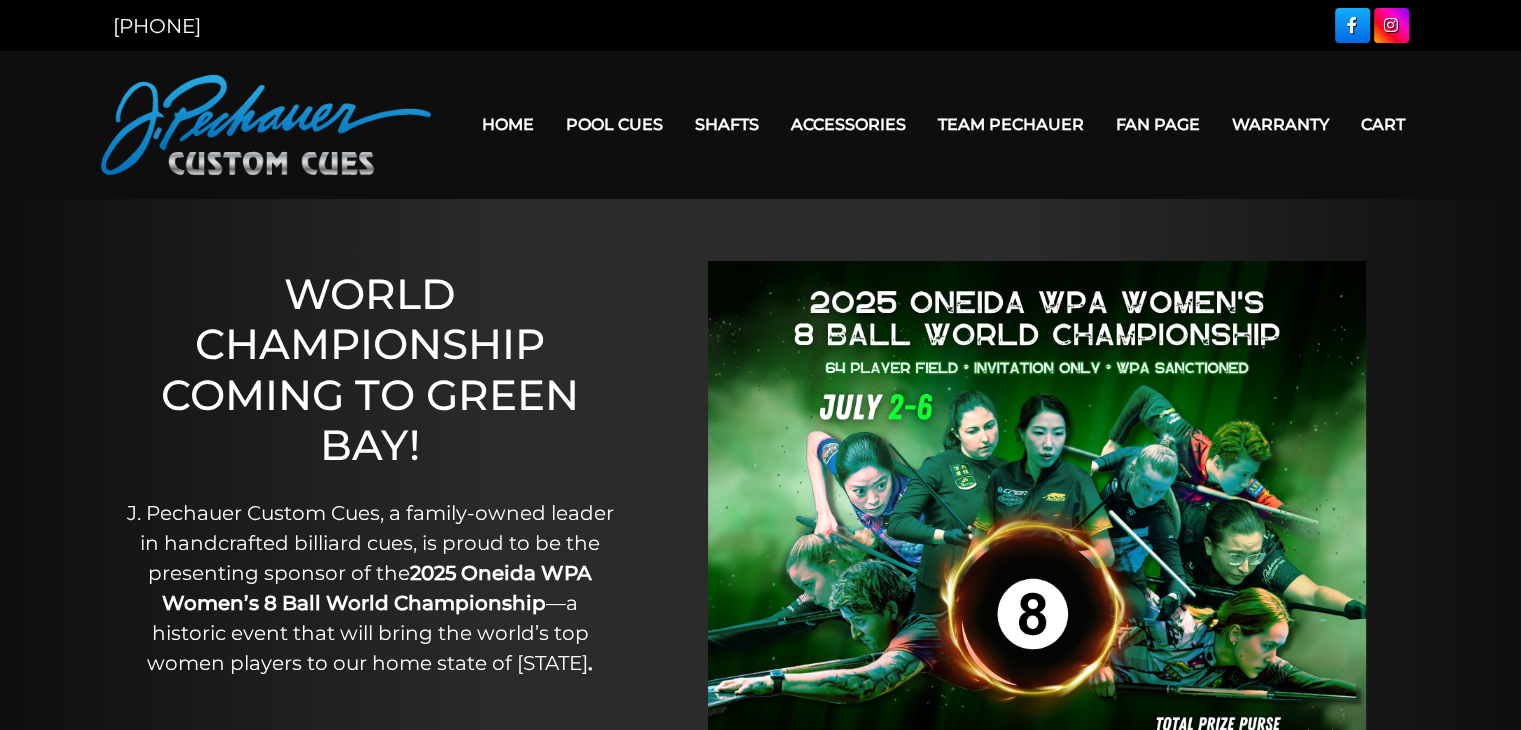 click on "Cart" at bounding box center (1383, 124) 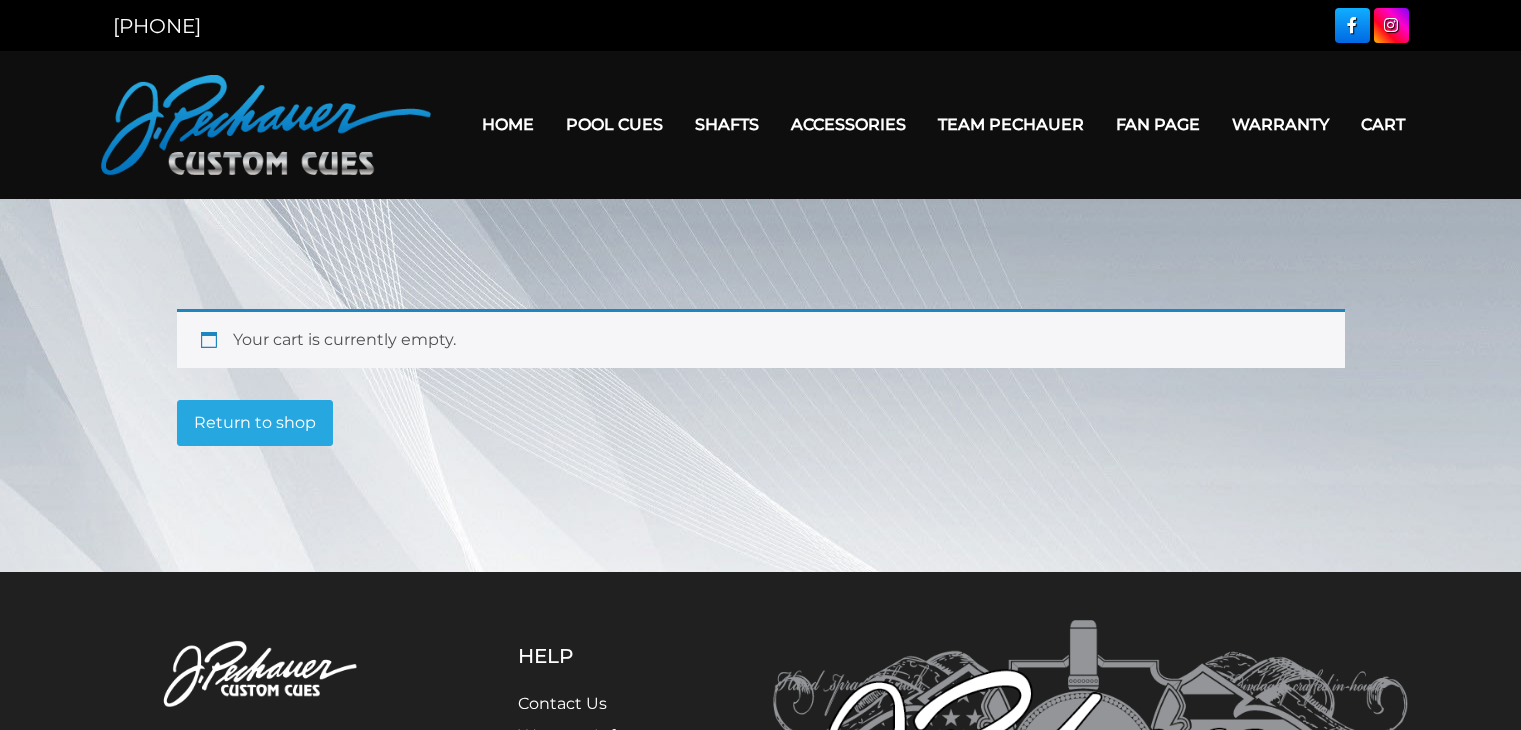 scroll, scrollTop: 0, scrollLeft: 0, axis: both 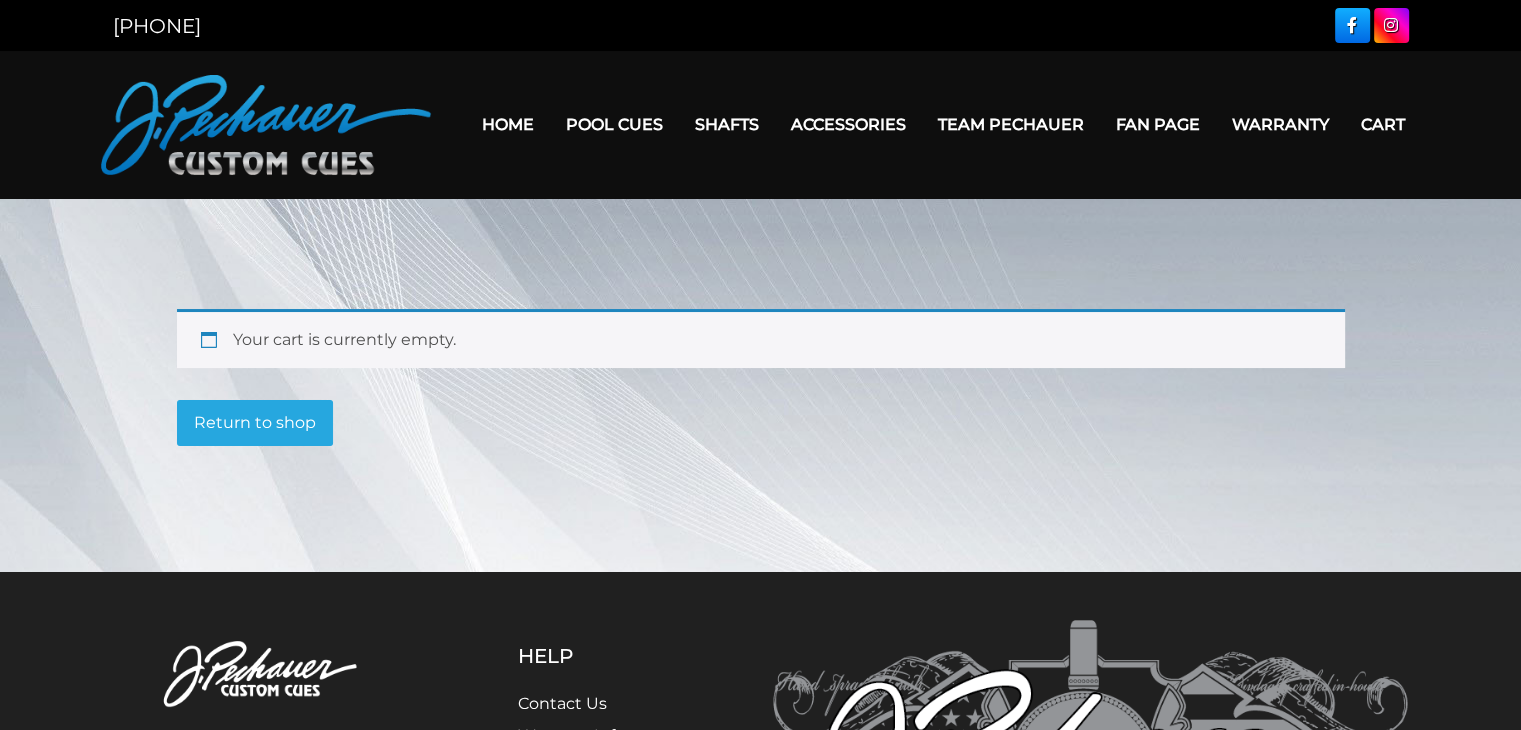click on "Your cart is currently empty." at bounding box center (761, 338) 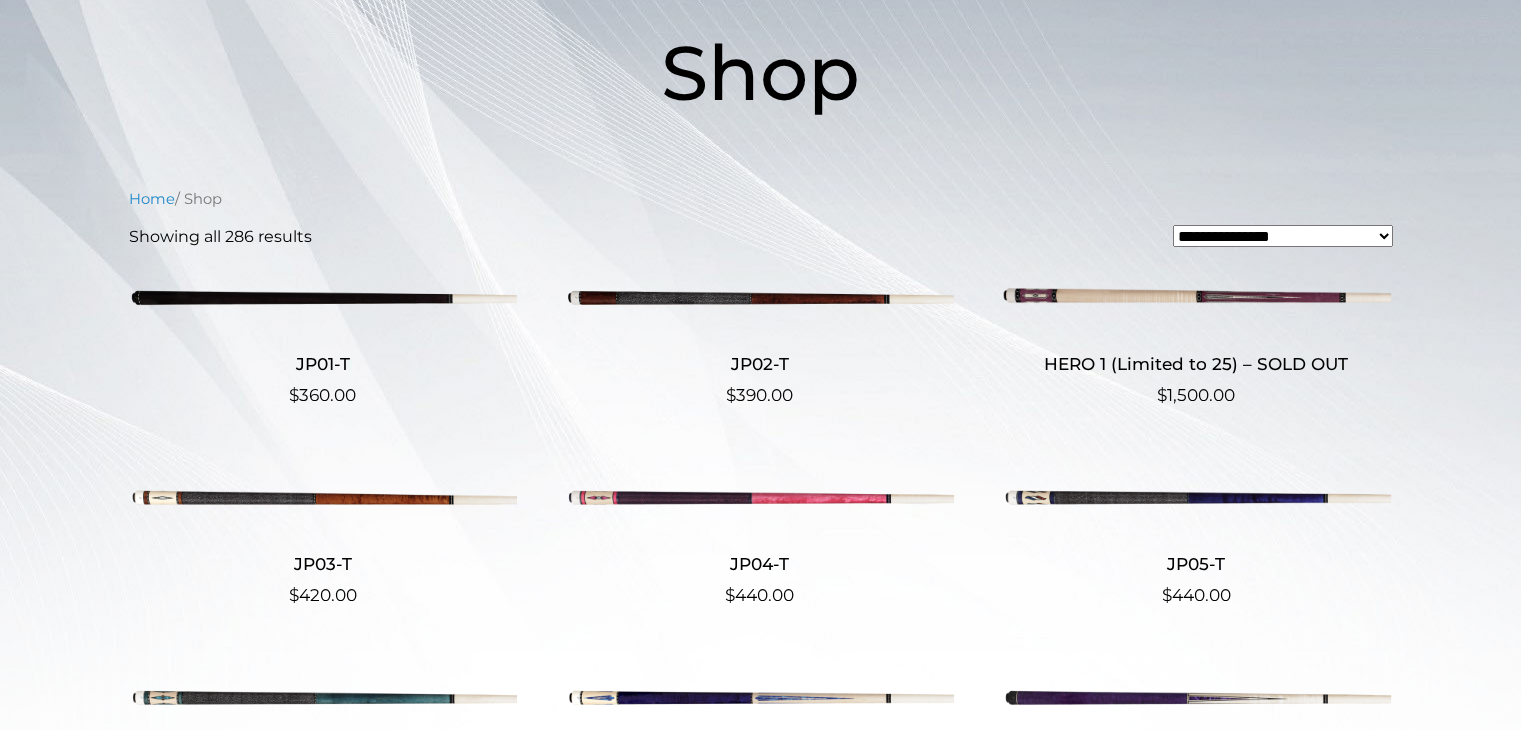 scroll, scrollTop: 342, scrollLeft: 0, axis: vertical 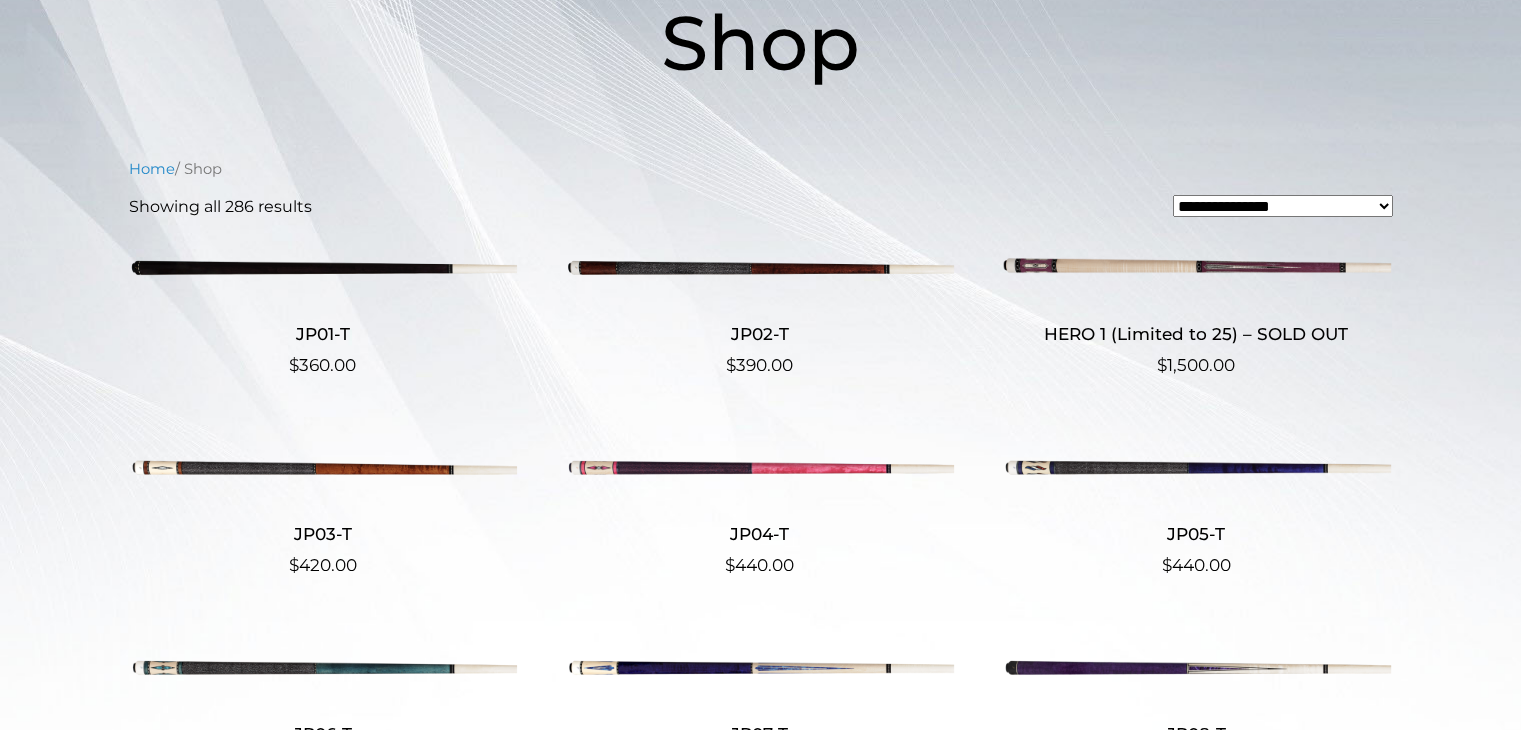 click on "**********" at bounding box center (761, 18319) 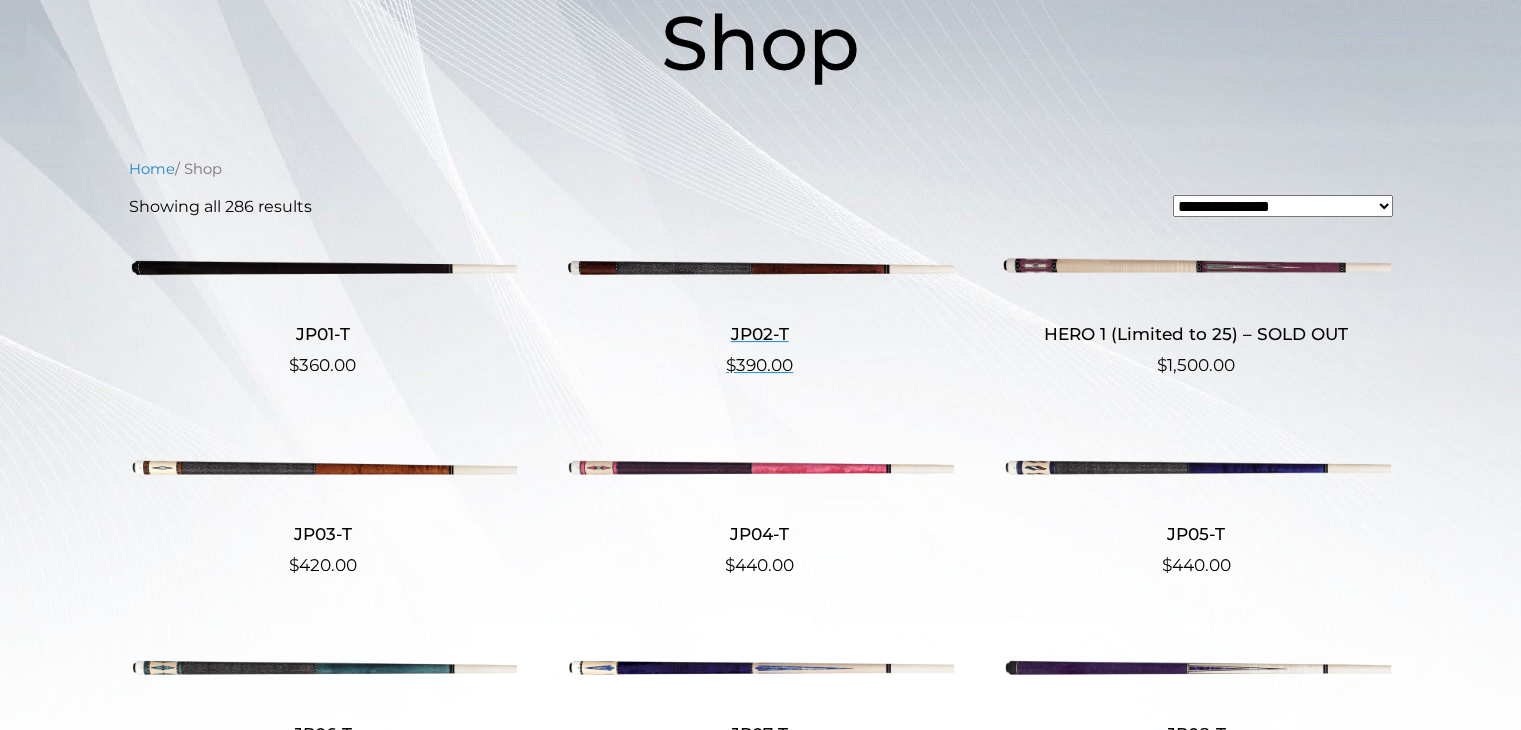 click at bounding box center [759, 267] 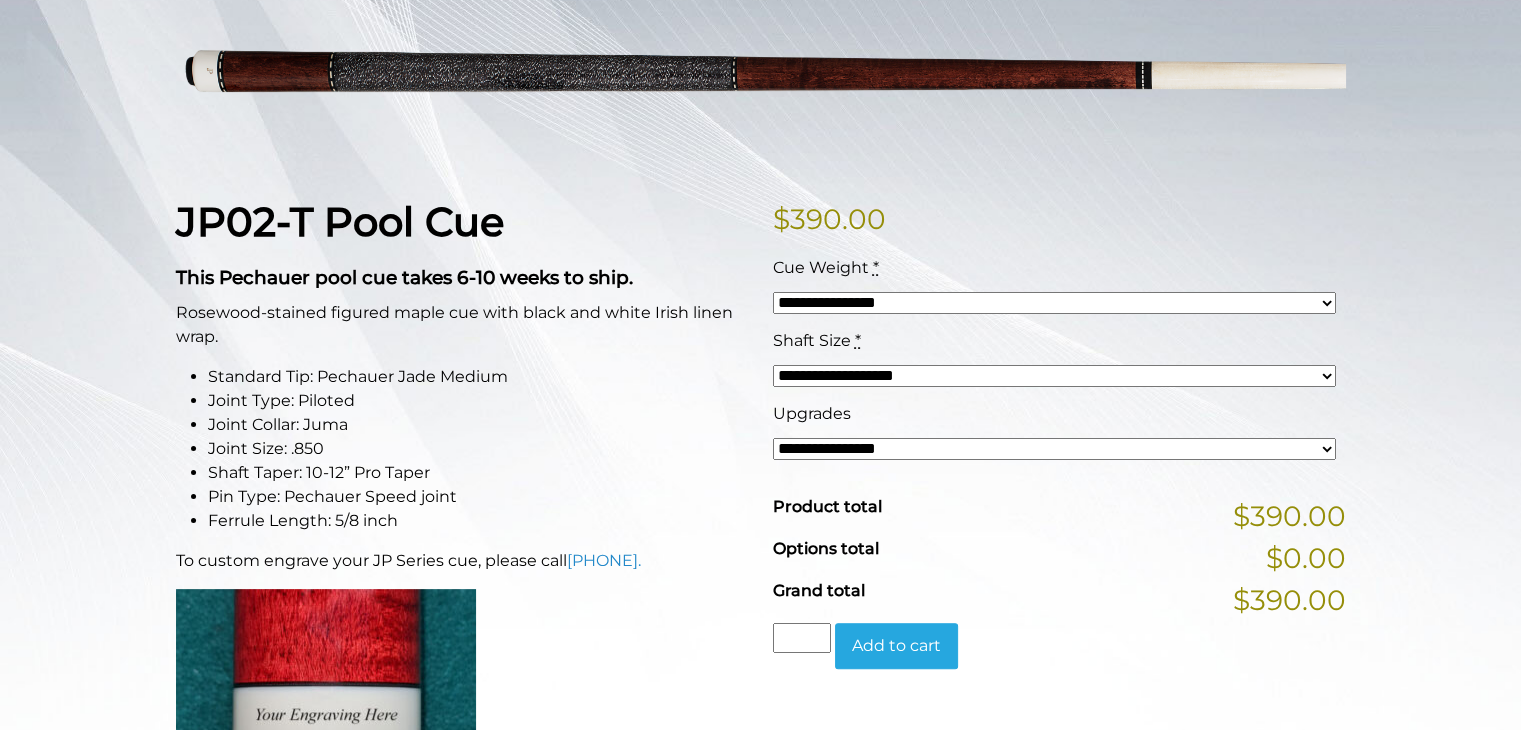 scroll, scrollTop: 0, scrollLeft: 0, axis: both 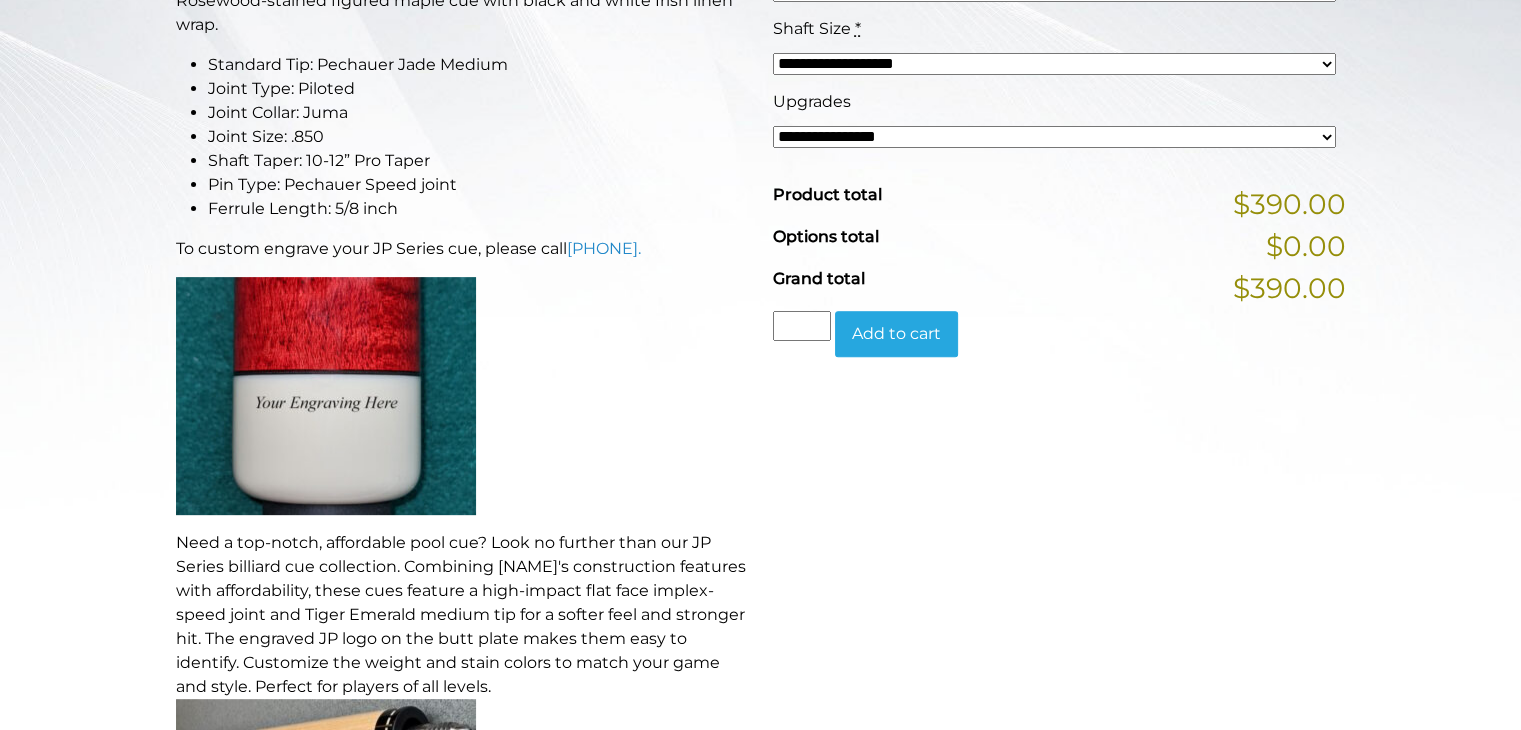 click on "**********" at bounding box center (1059, 379) 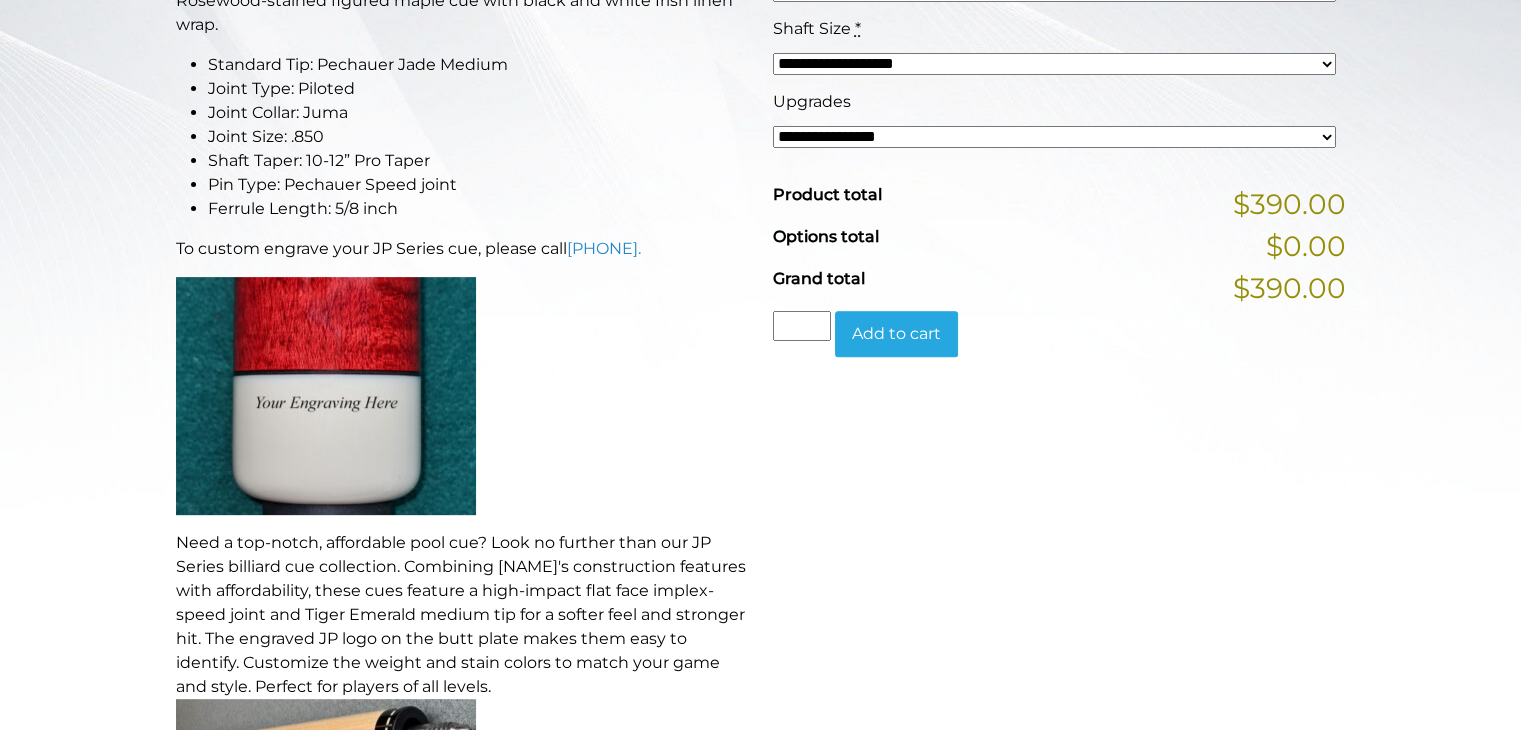 scroll, scrollTop: 624, scrollLeft: 0, axis: vertical 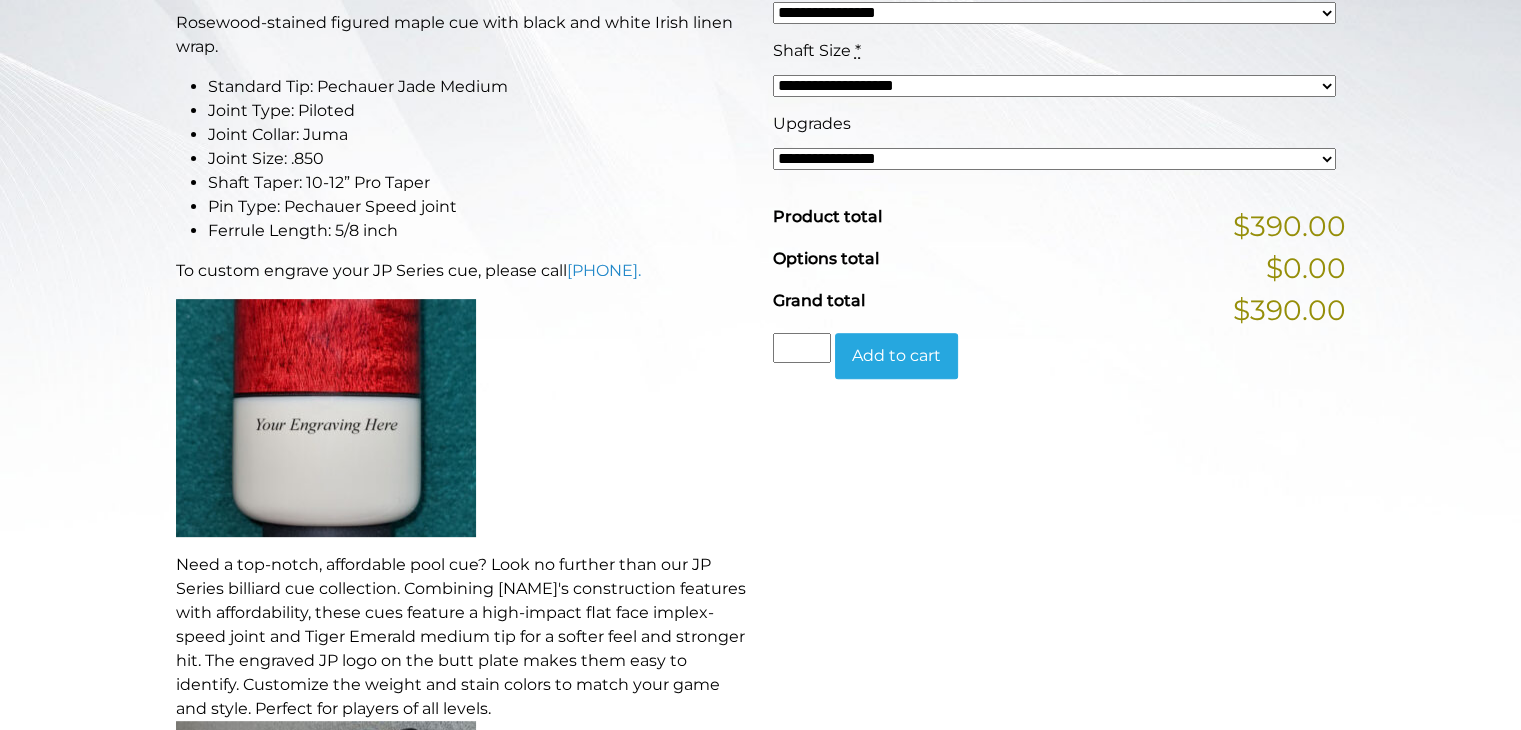 drag, startPoint x: 832, startPoint y: 7, endPoint x: 831, endPoint y: 21, distance: 14.035668 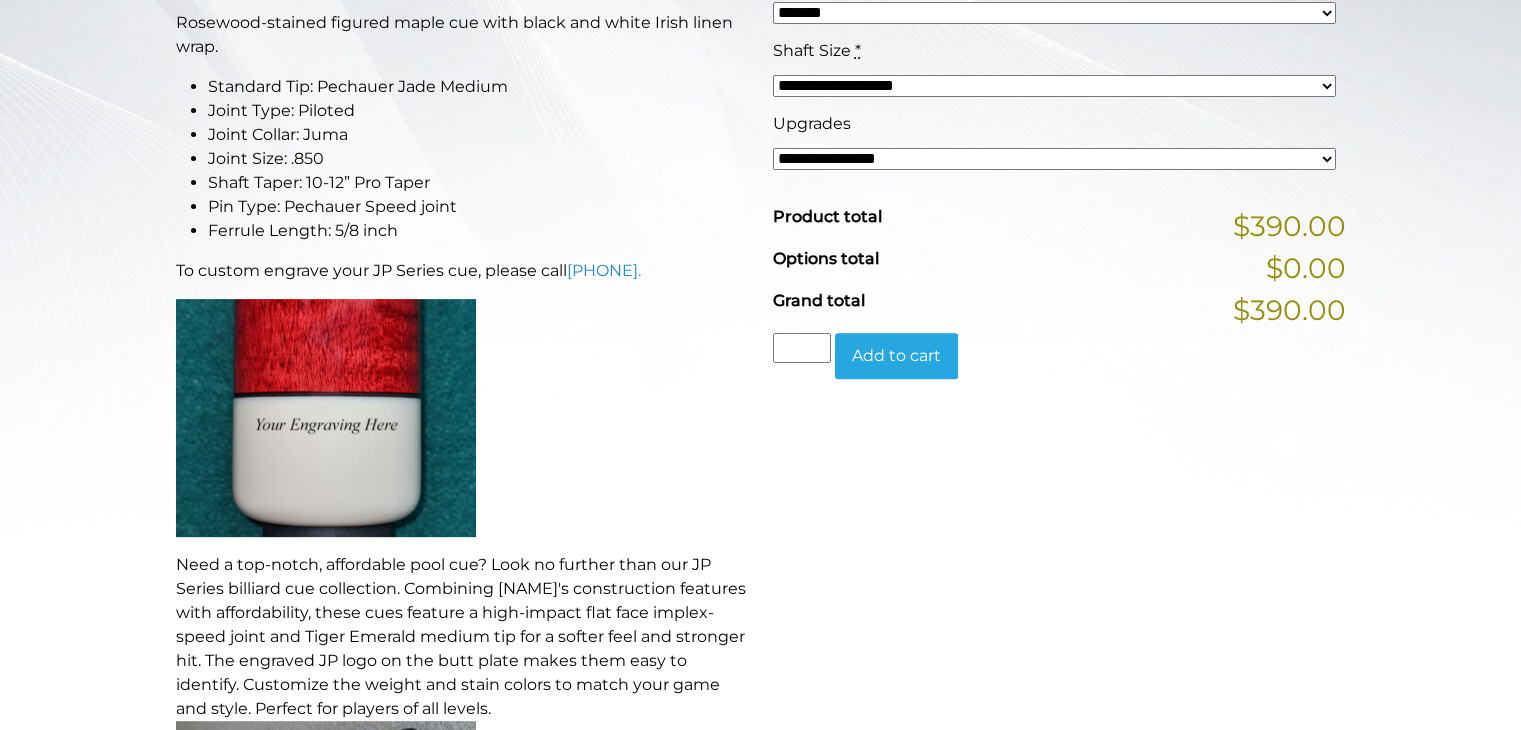 click on "**********" at bounding box center [1054, 13] 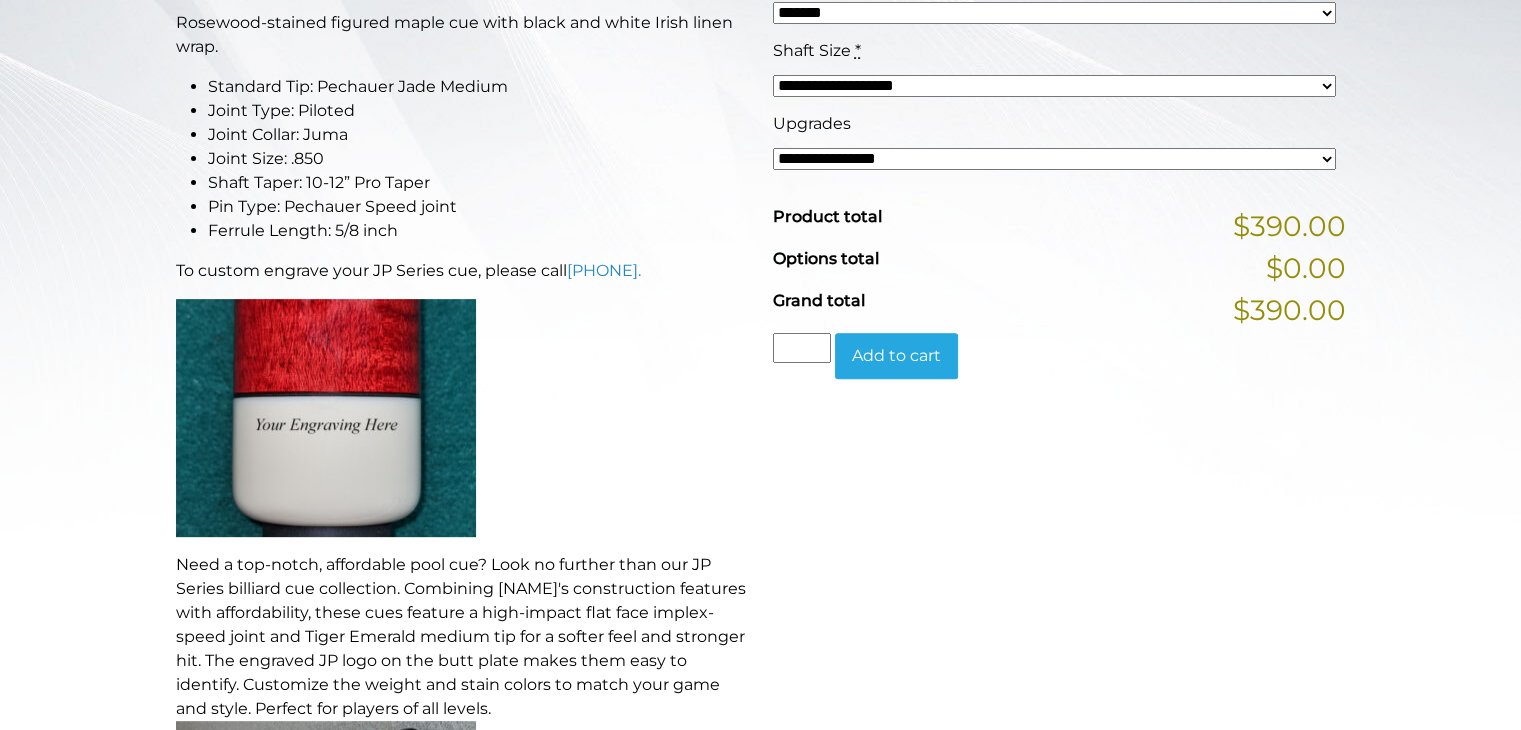 click on "Add to cart" at bounding box center [896, 356] 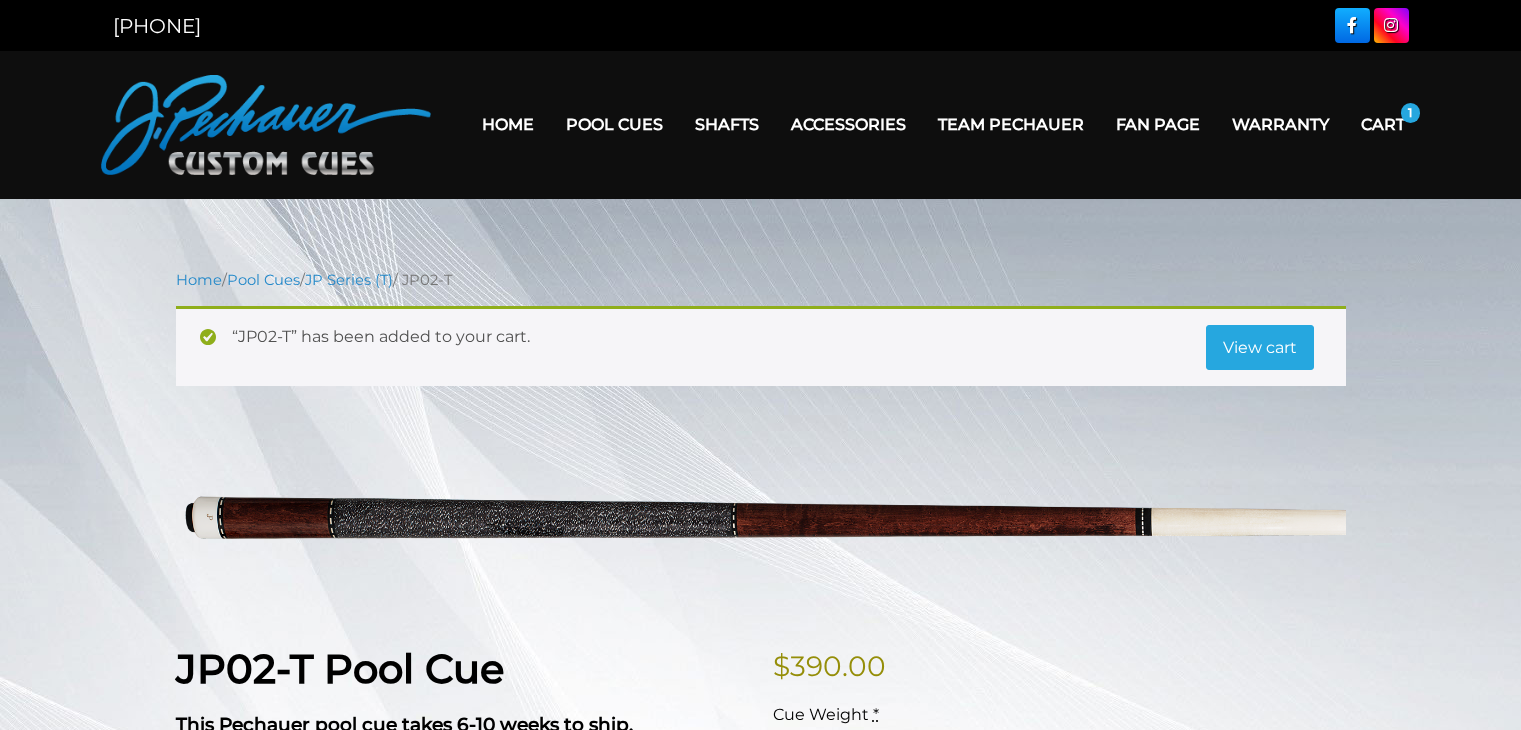 scroll, scrollTop: 0, scrollLeft: 0, axis: both 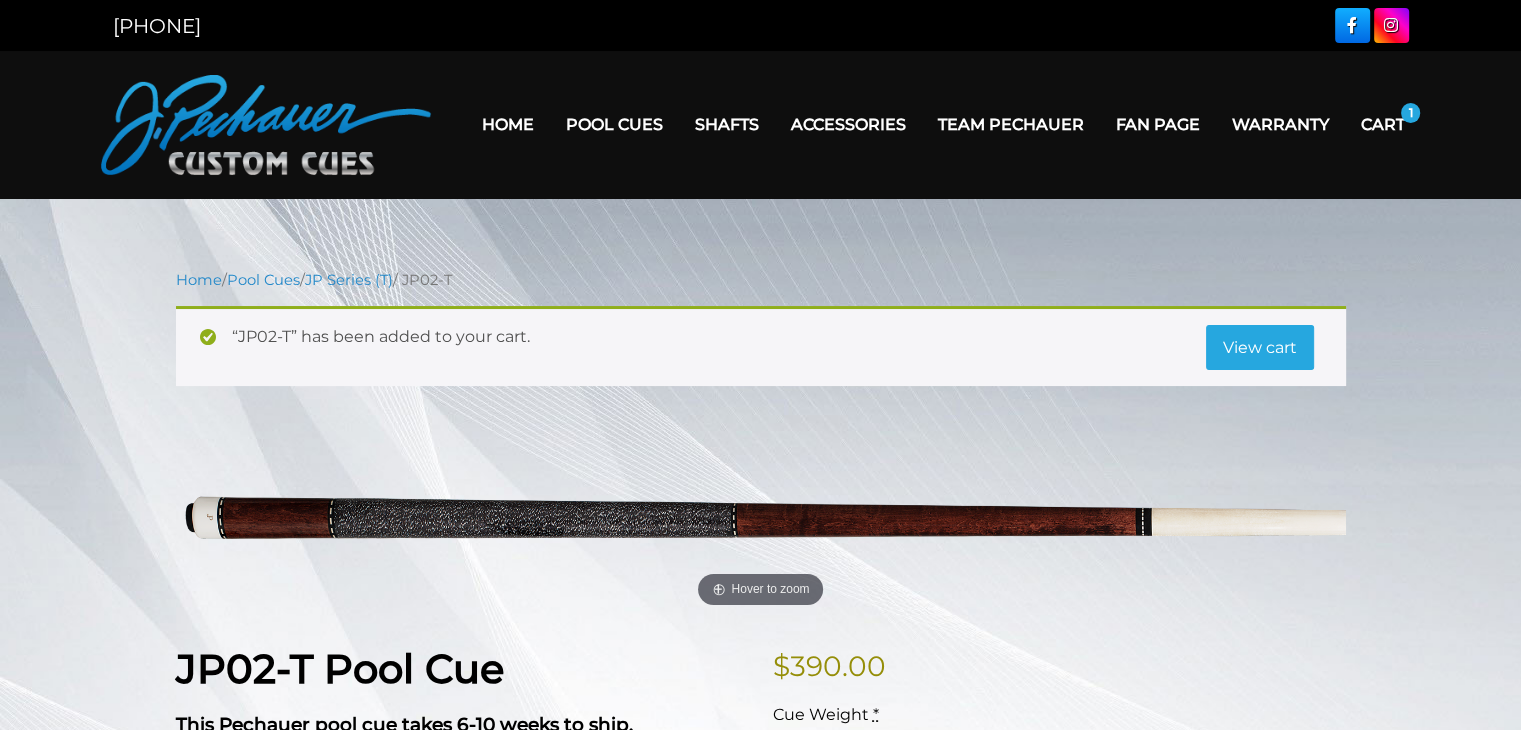 click on "View cart" at bounding box center [1260, 348] 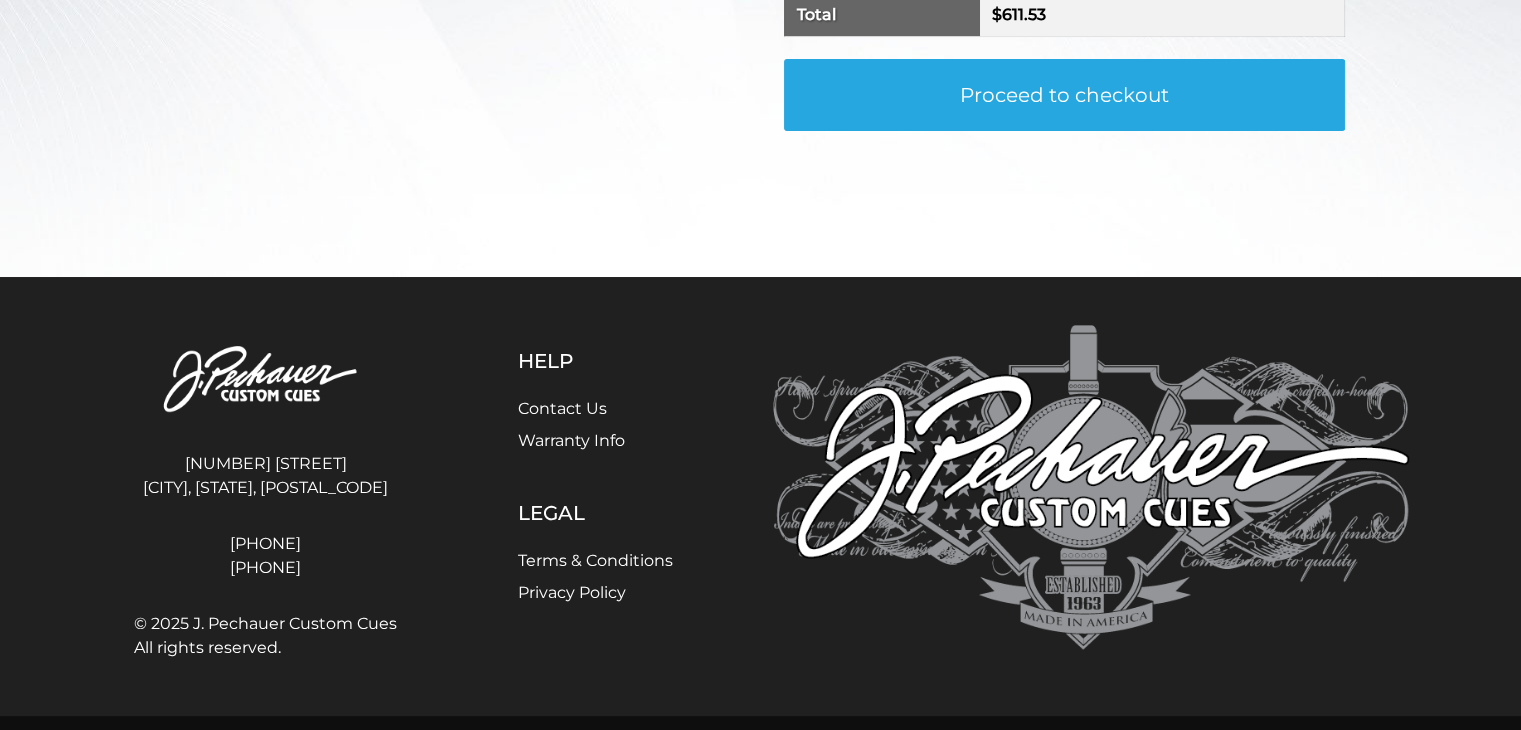 scroll, scrollTop: 768, scrollLeft: 0, axis: vertical 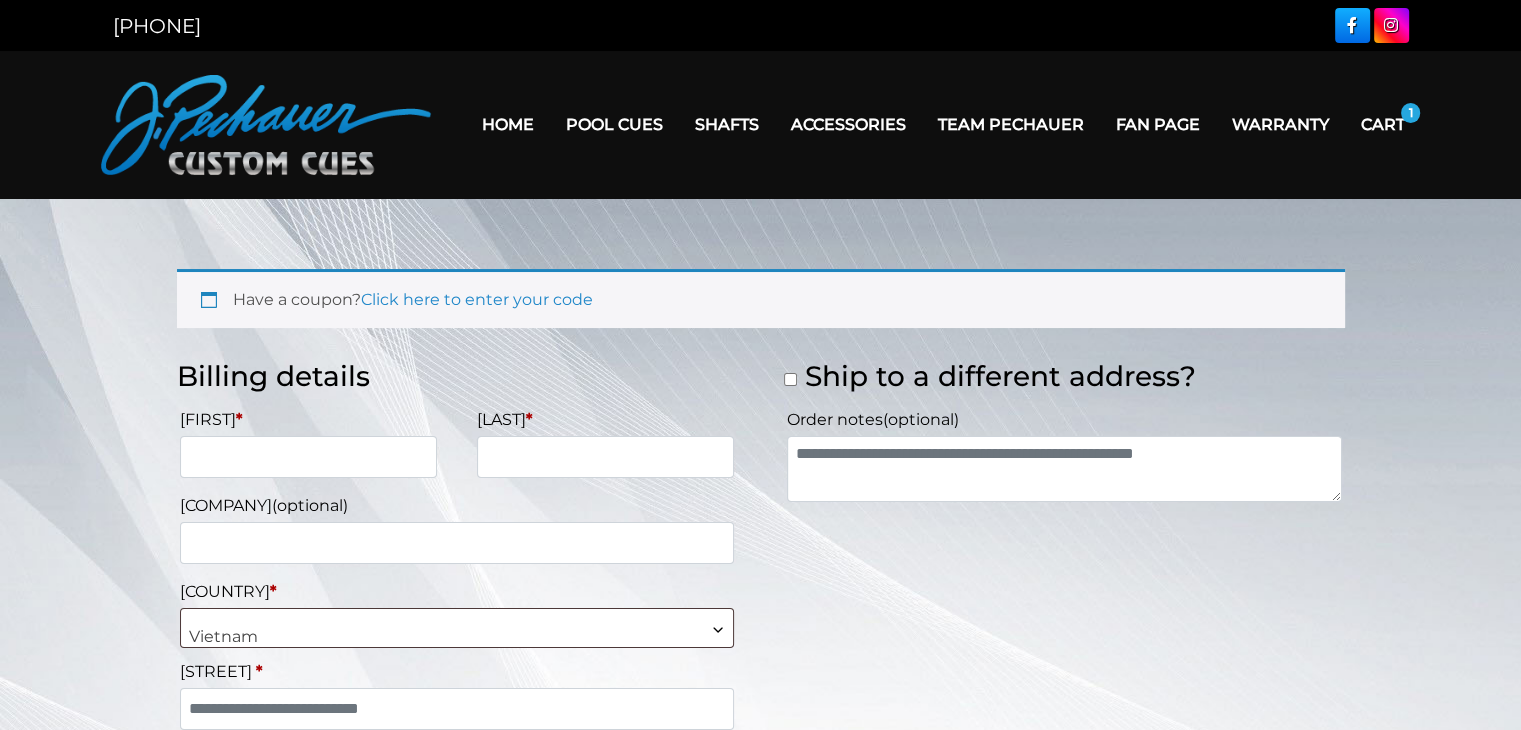 click on "Warranty" at bounding box center (1280, 124) 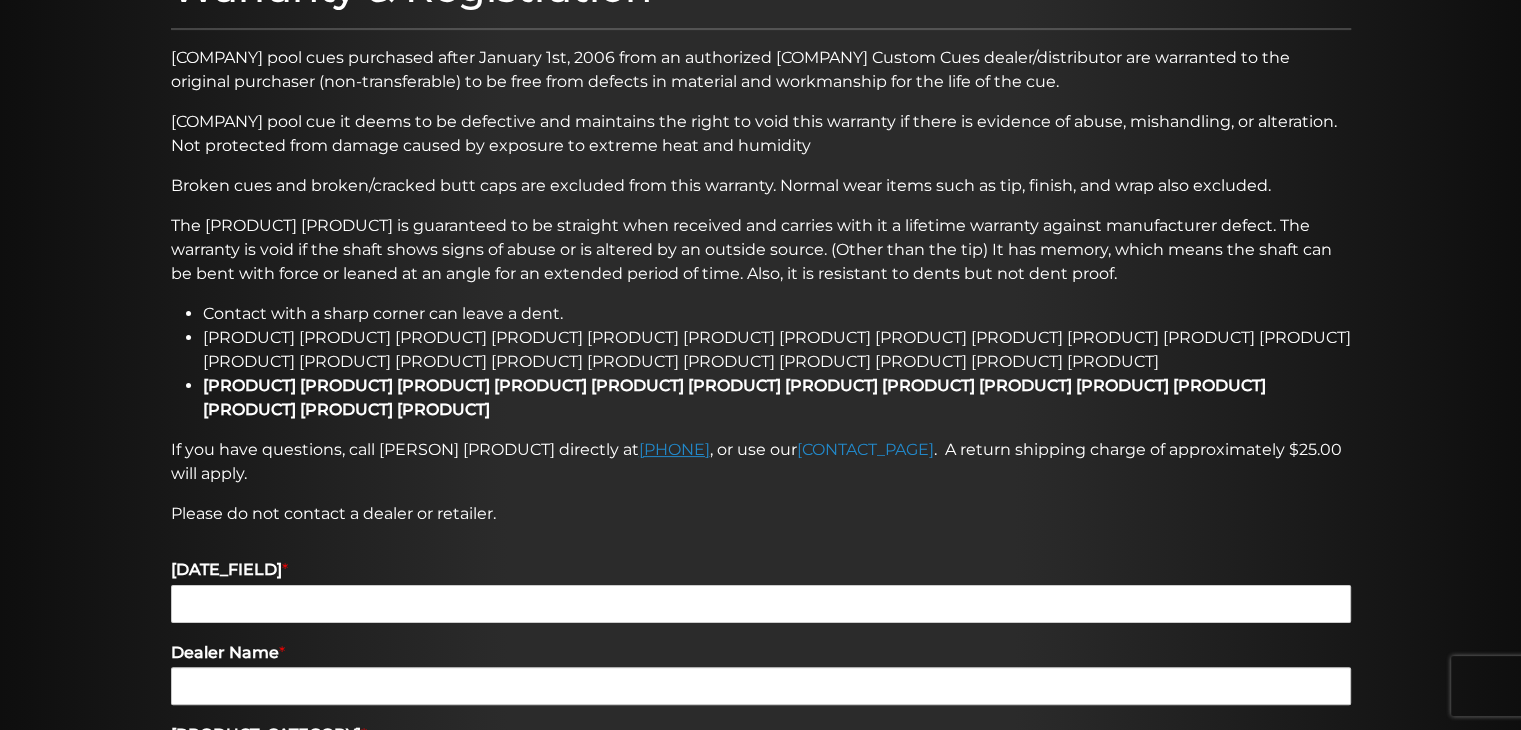 scroll, scrollTop: 0, scrollLeft: 0, axis: both 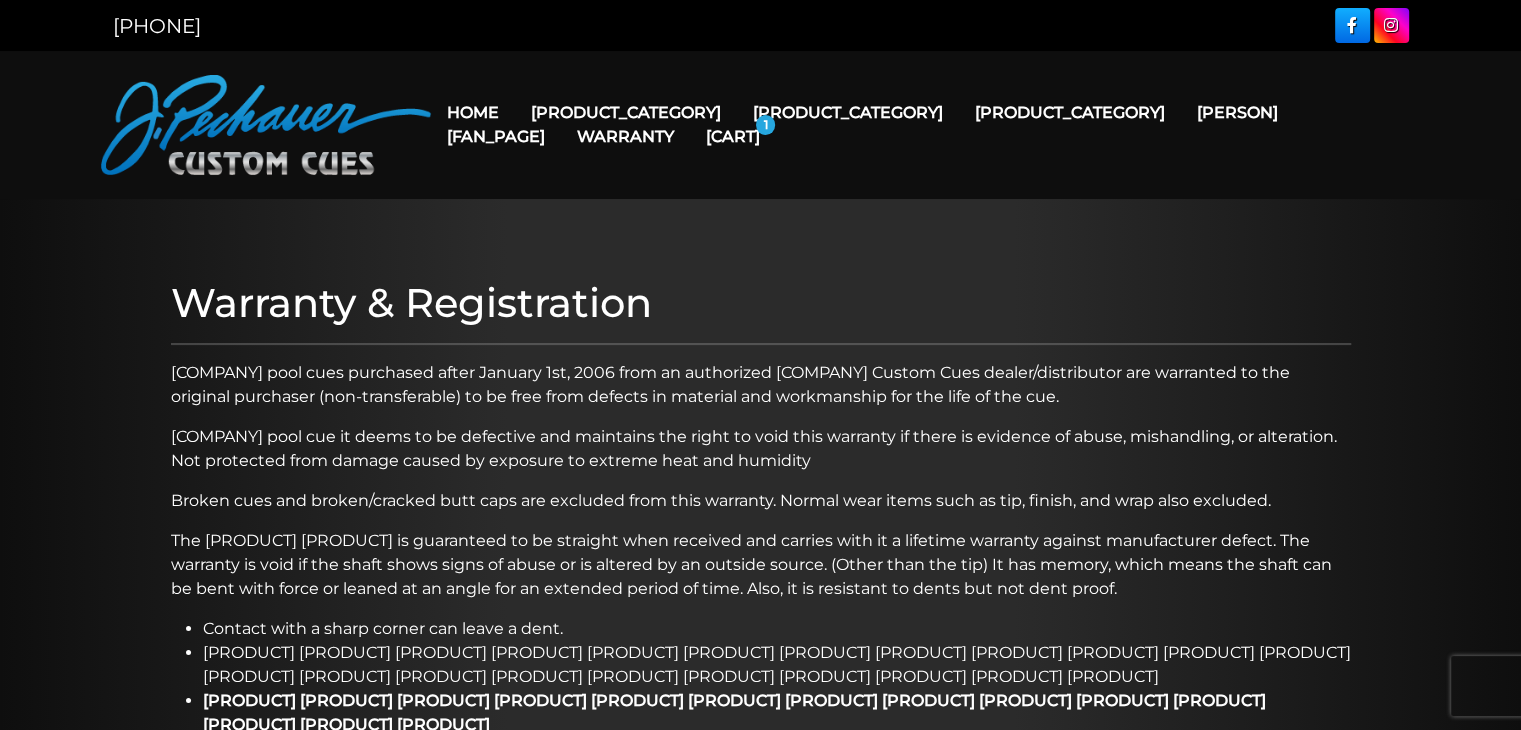 click on "Fan Page" at bounding box center [1158, 124] 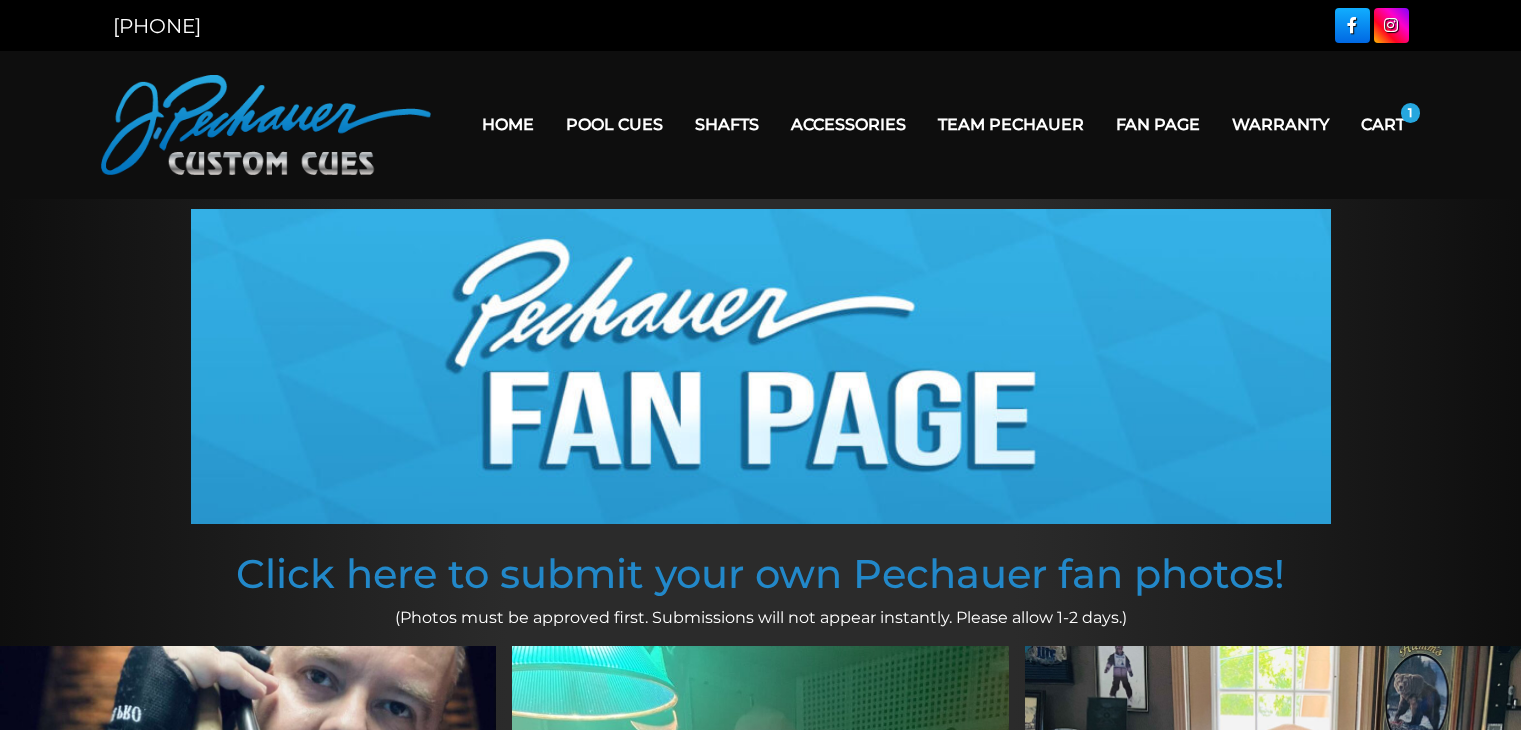 scroll, scrollTop: 0, scrollLeft: 0, axis: both 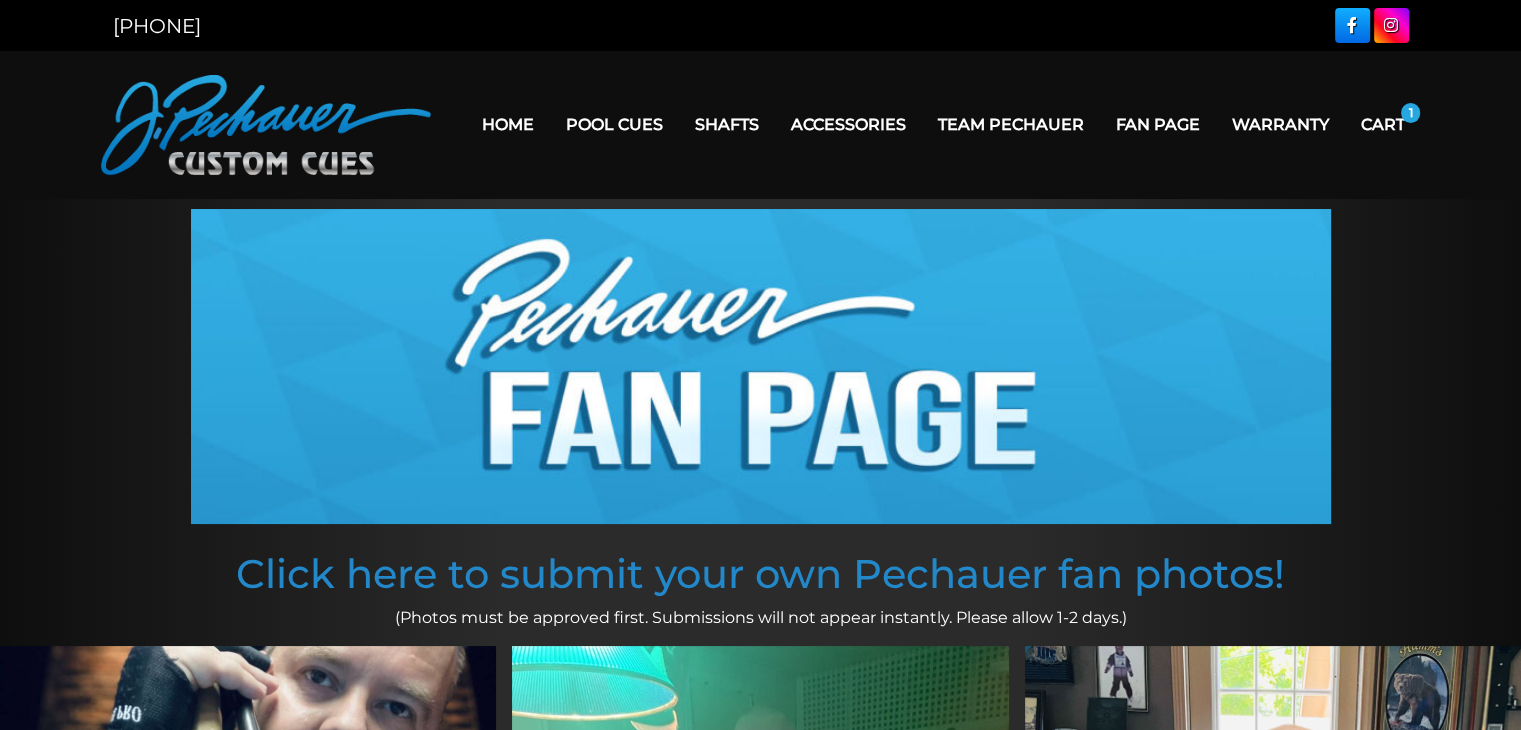 click on "[PHONE]" at bounding box center (157, 26) 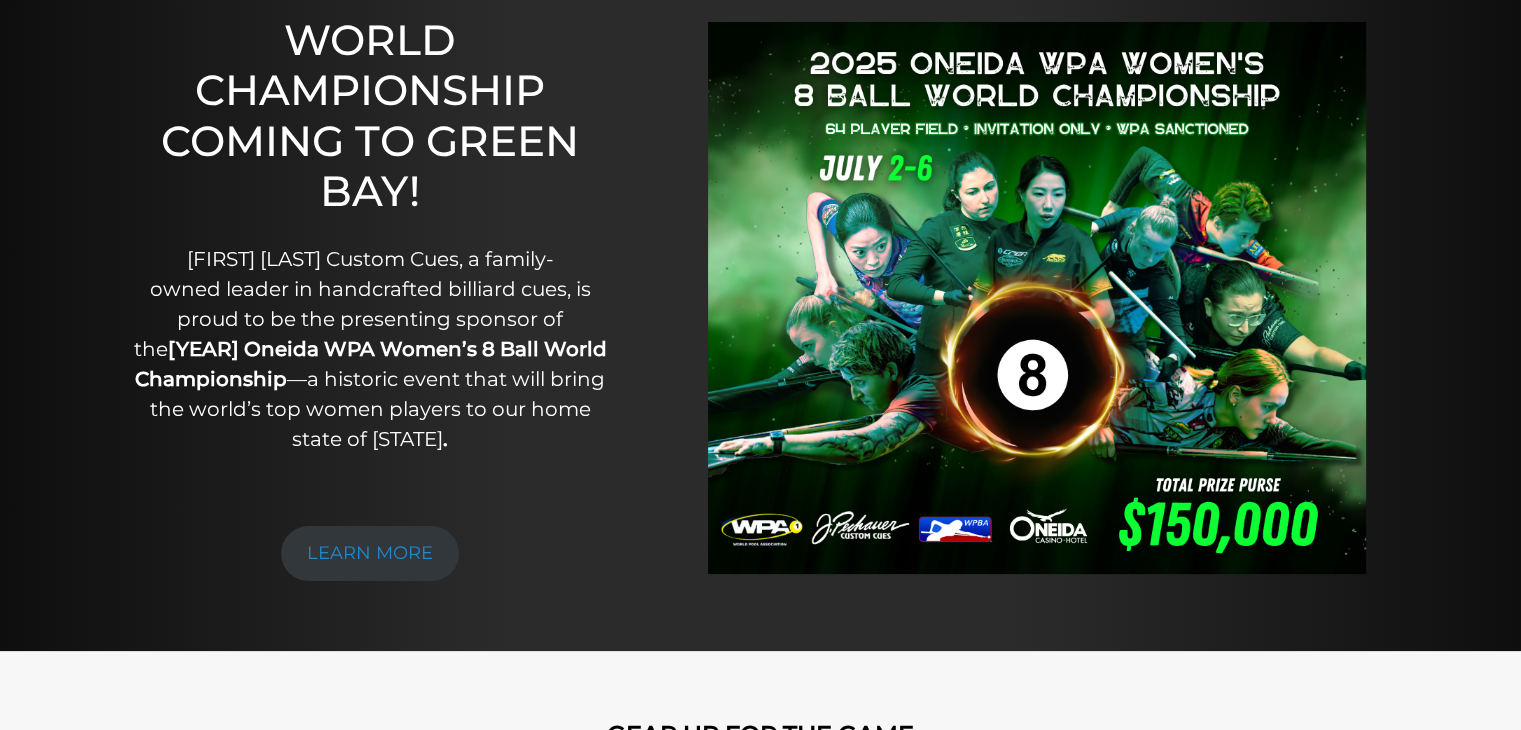 scroll, scrollTop: 0, scrollLeft: 0, axis: both 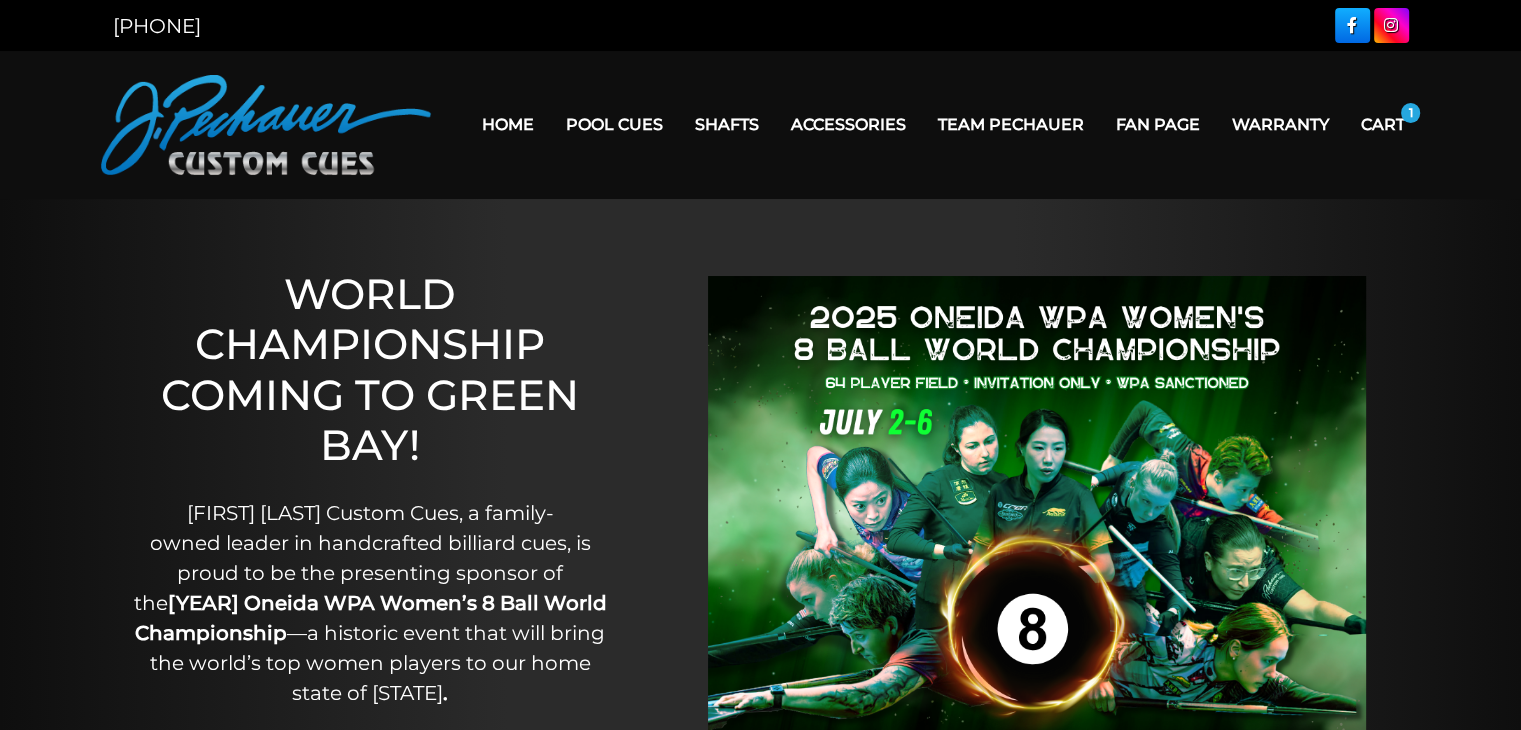 click on "Home" at bounding box center (508, 124) 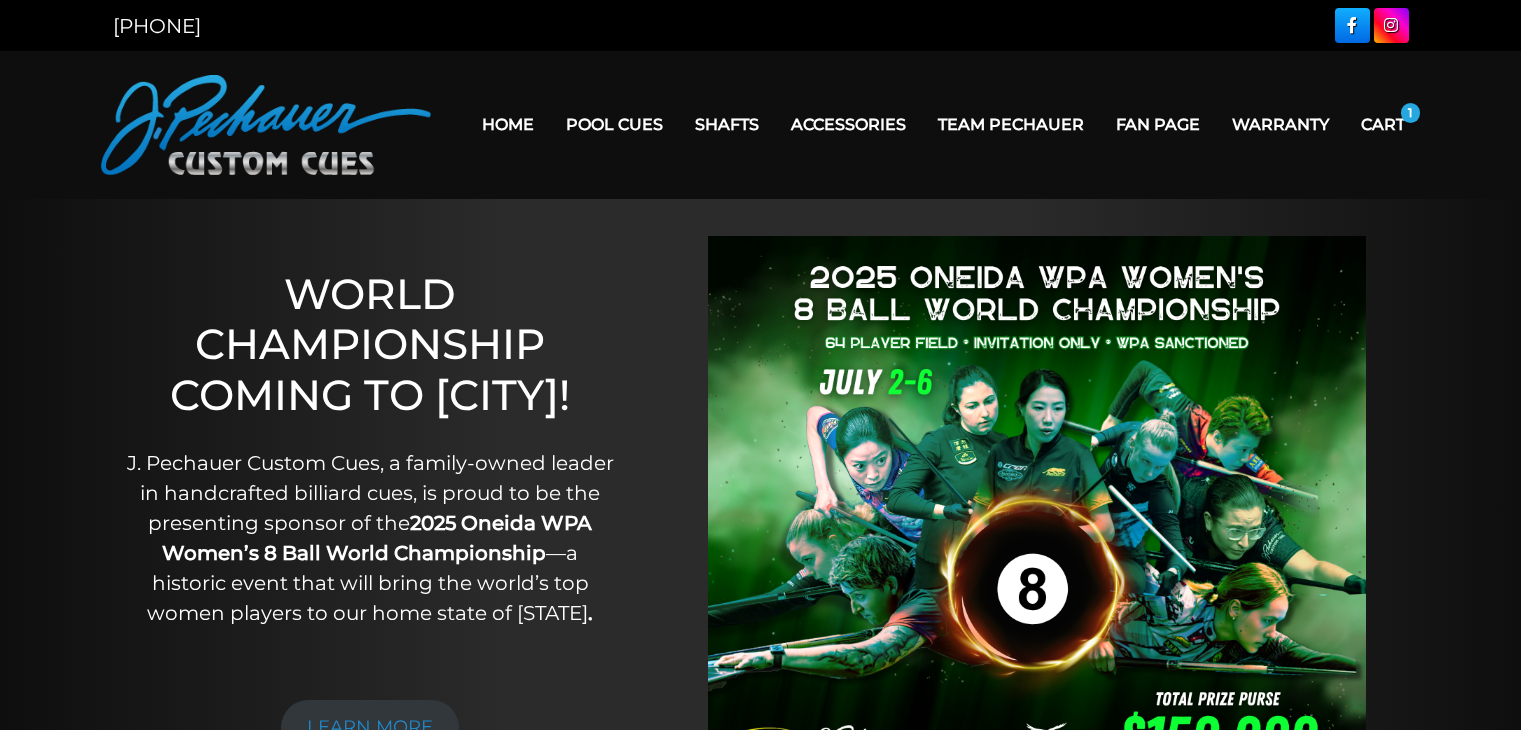 scroll, scrollTop: 0, scrollLeft: 0, axis: both 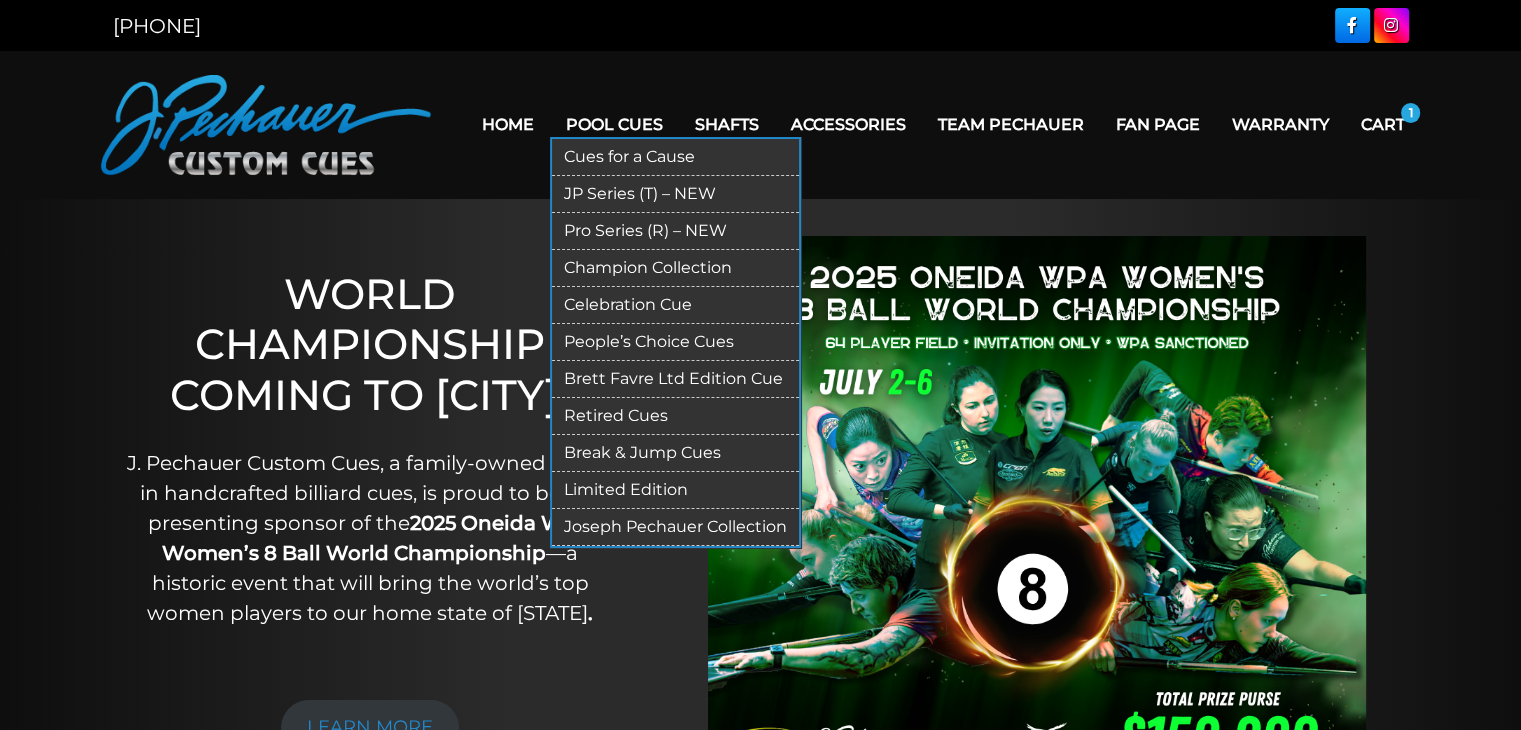 click on "Pool Cues" at bounding box center (586, 124) 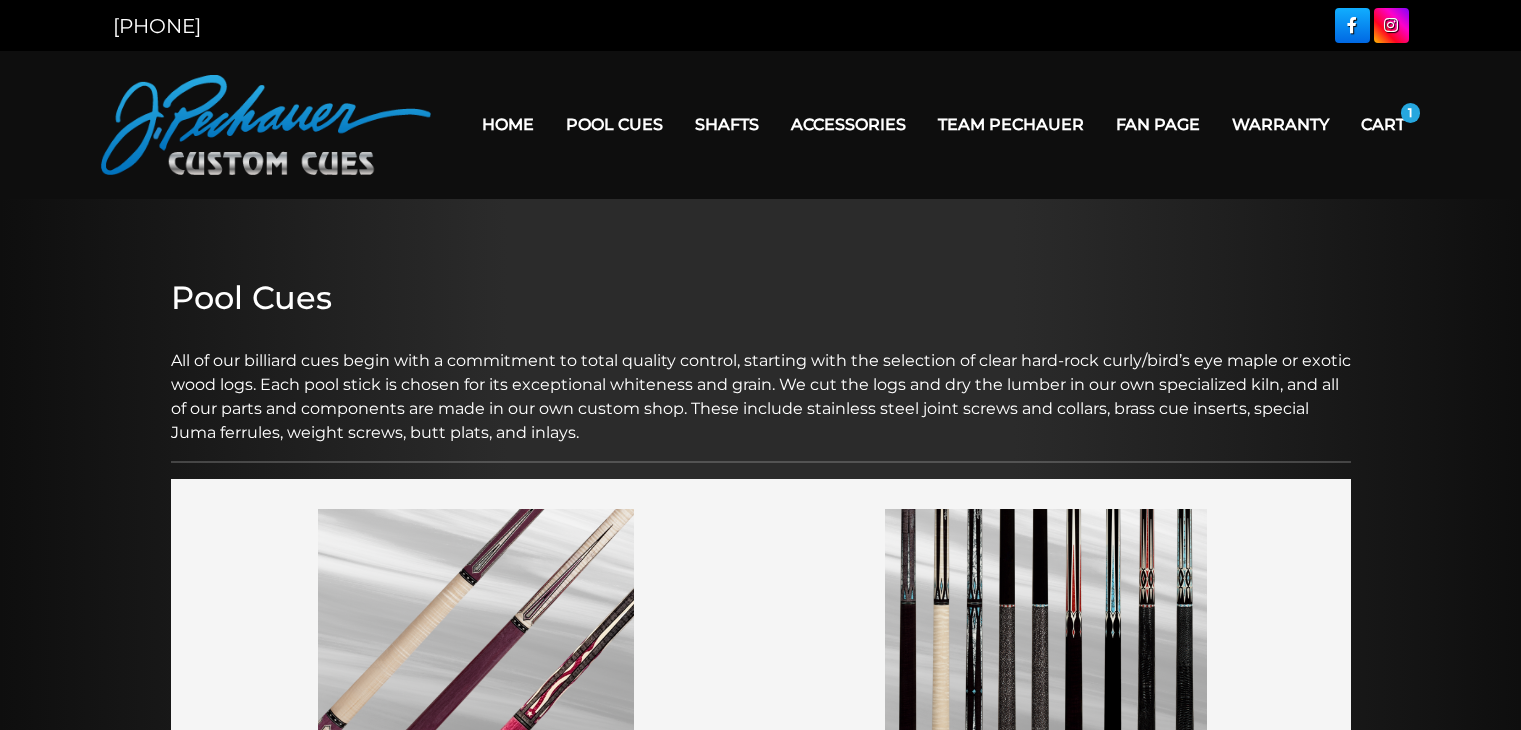 scroll, scrollTop: 0, scrollLeft: 0, axis: both 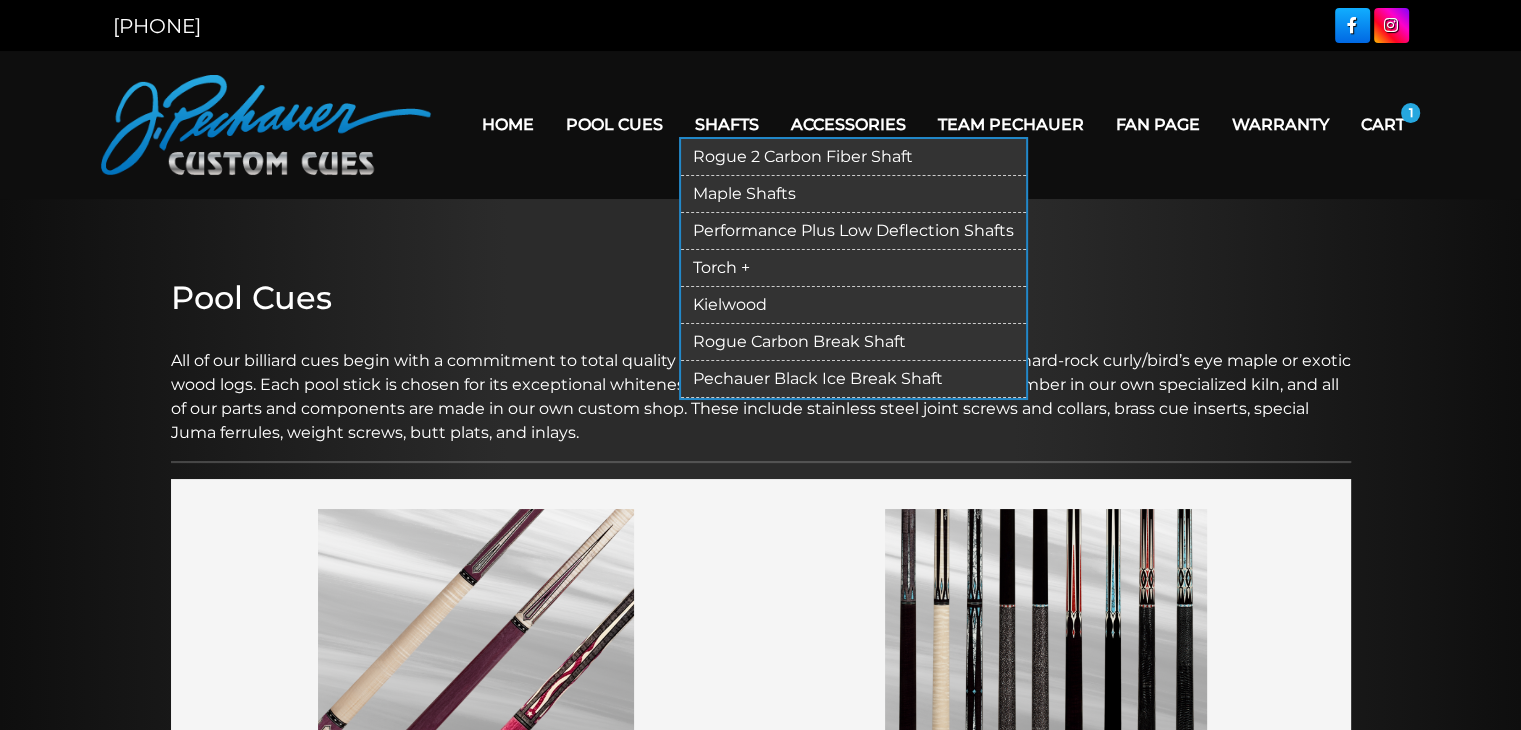 click on "Shafts" at bounding box center (727, 124) 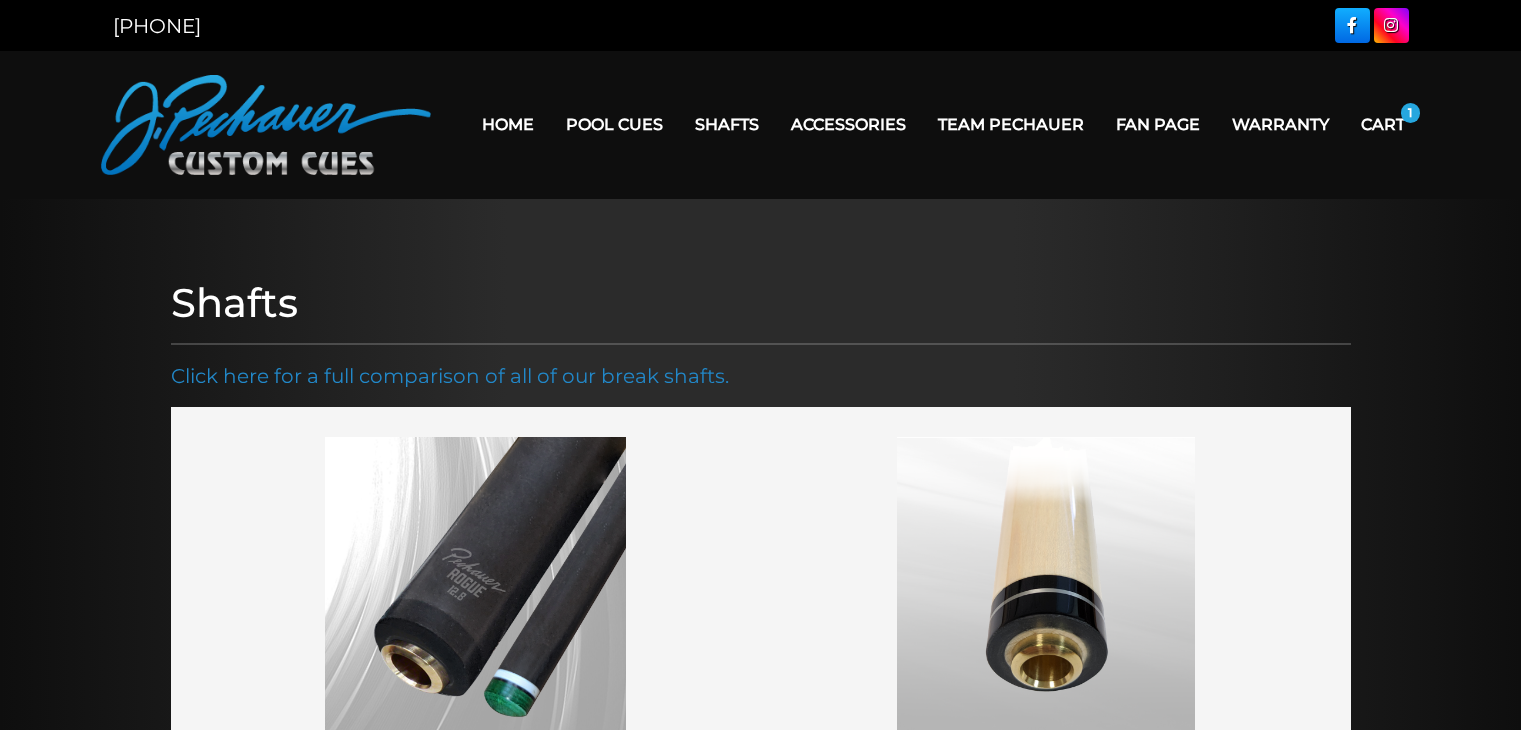 scroll, scrollTop: 0, scrollLeft: 0, axis: both 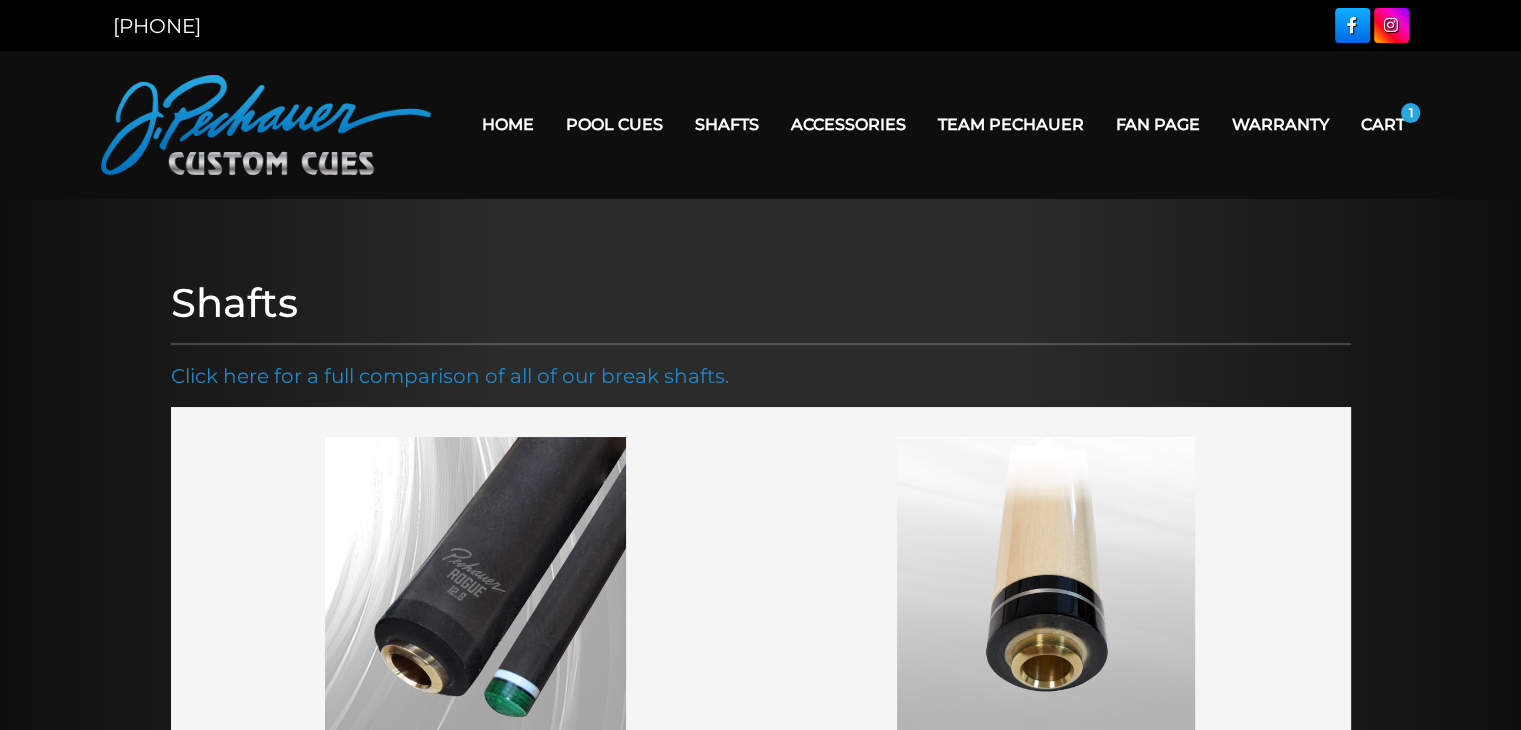 click on "Team [LAST]" at bounding box center [1011, 124] 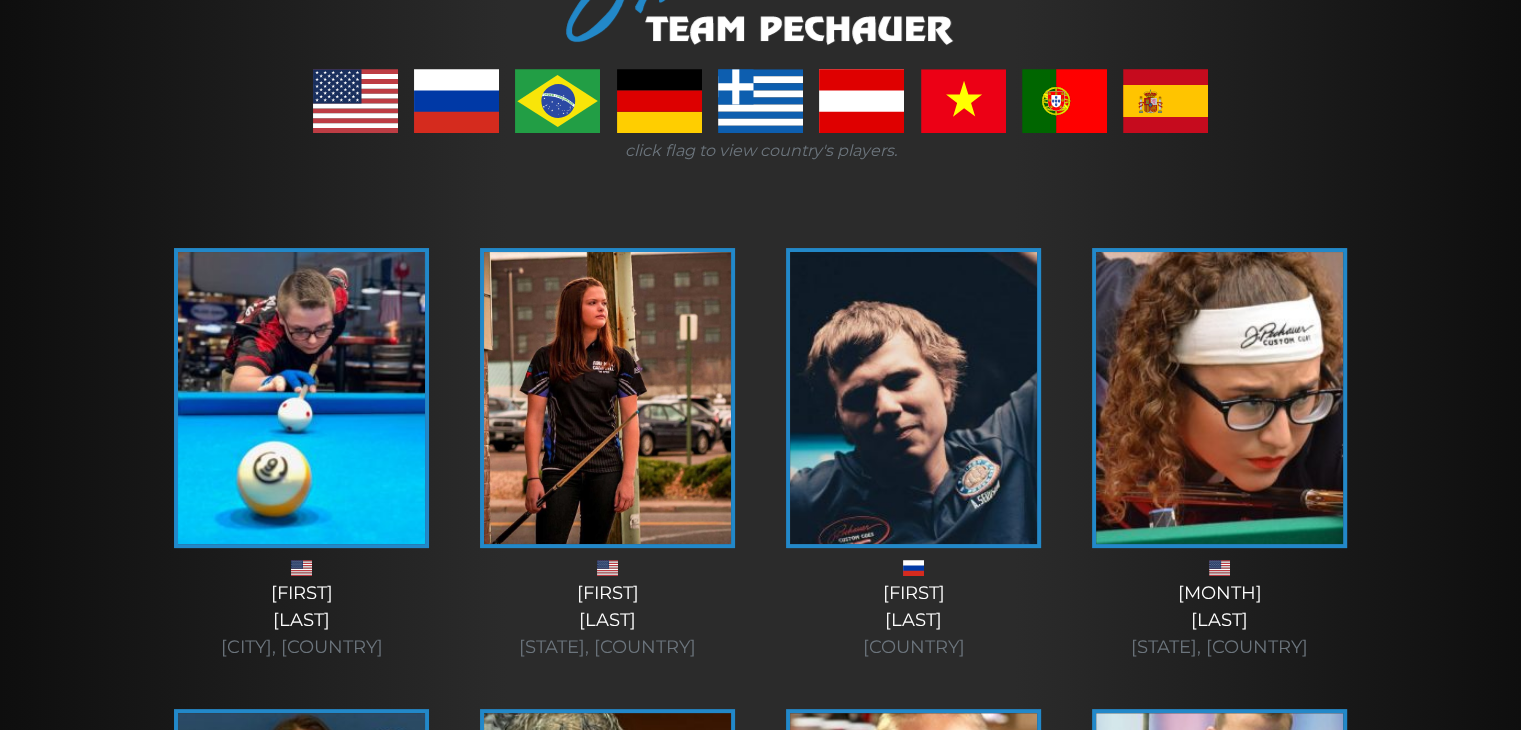 scroll, scrollTop: 0, scrollLeft: 0, axis: both 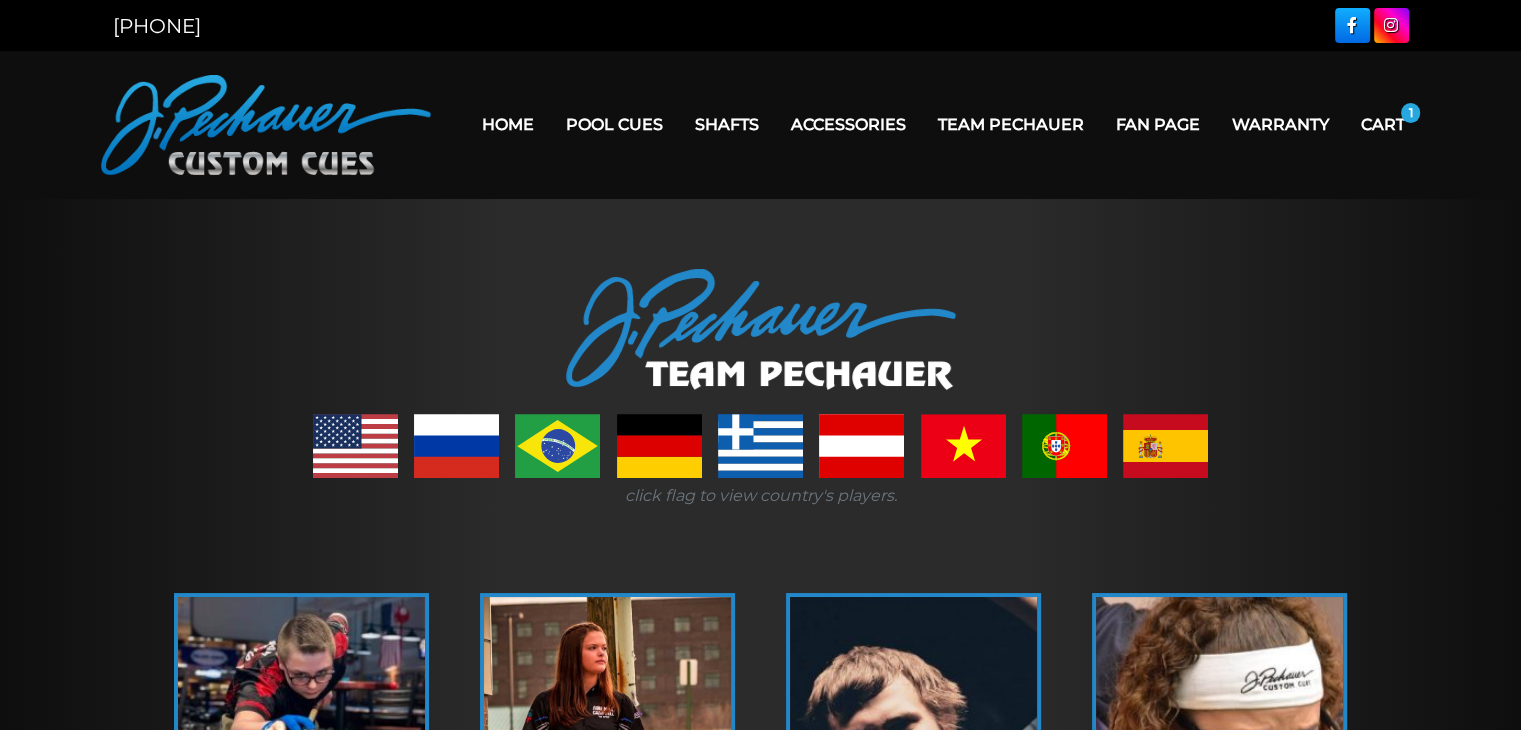 click at bounding box center (962, 446) 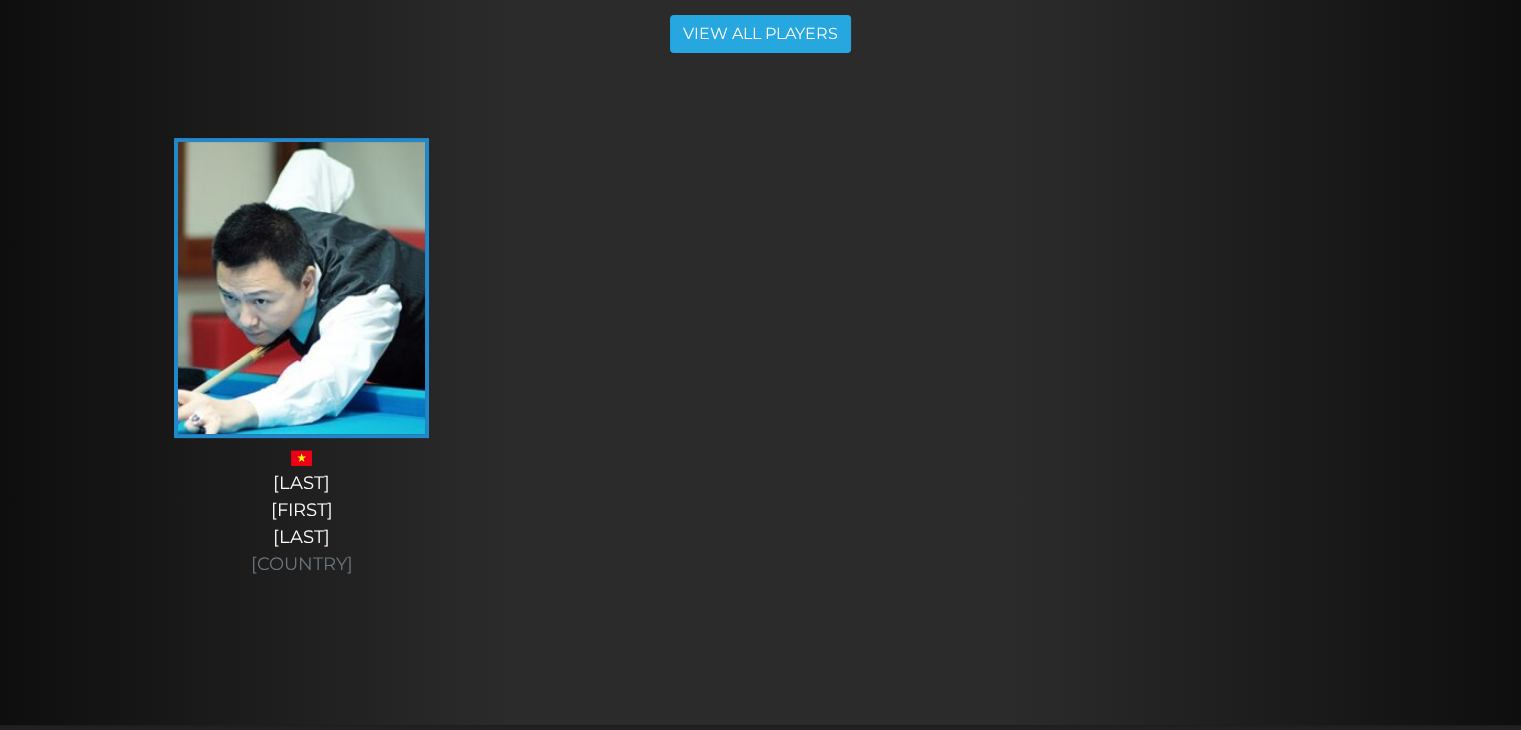 scroll, scrollTop: 0, scrollLeft: 0, axis: both 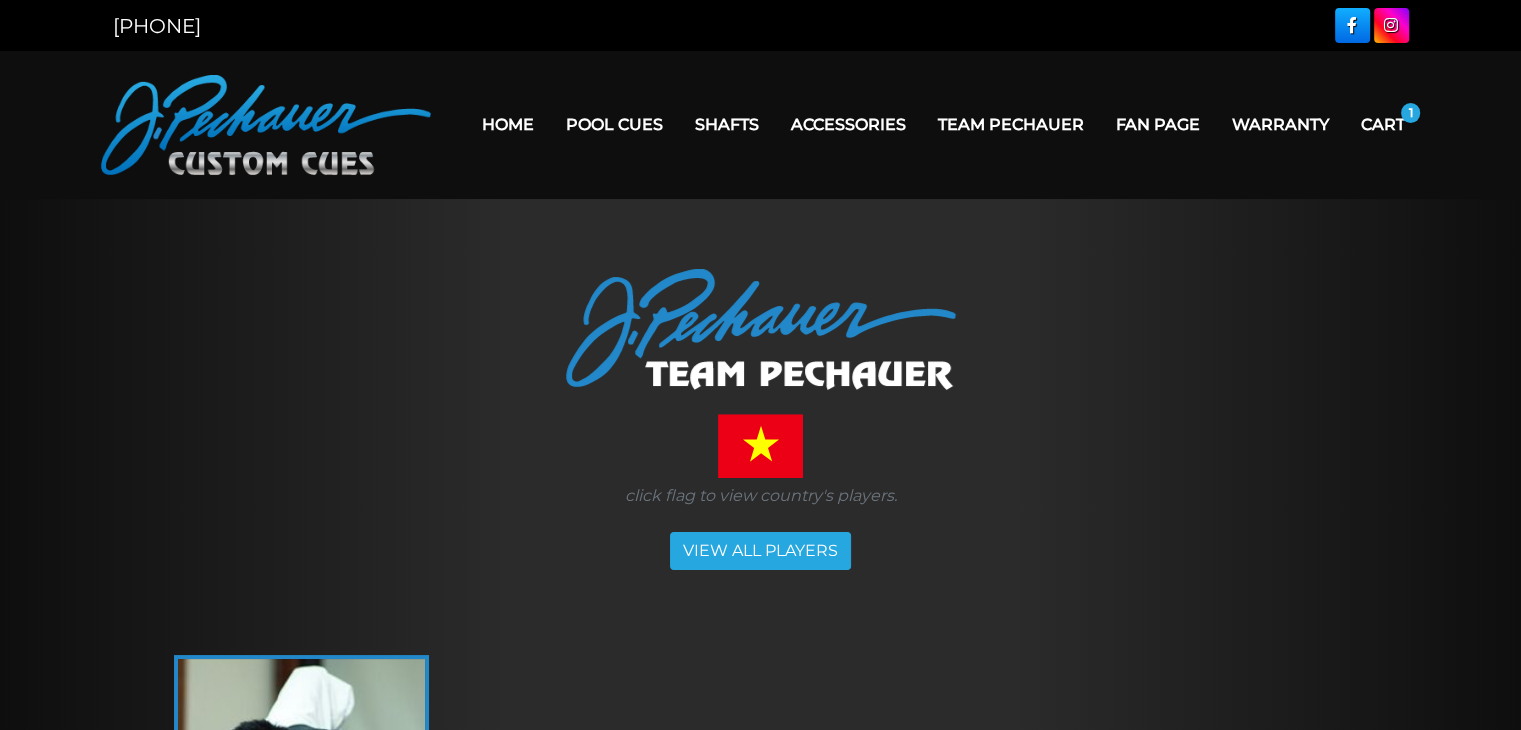 click on "Team Pechauer" at bounding box center (1033, 124) 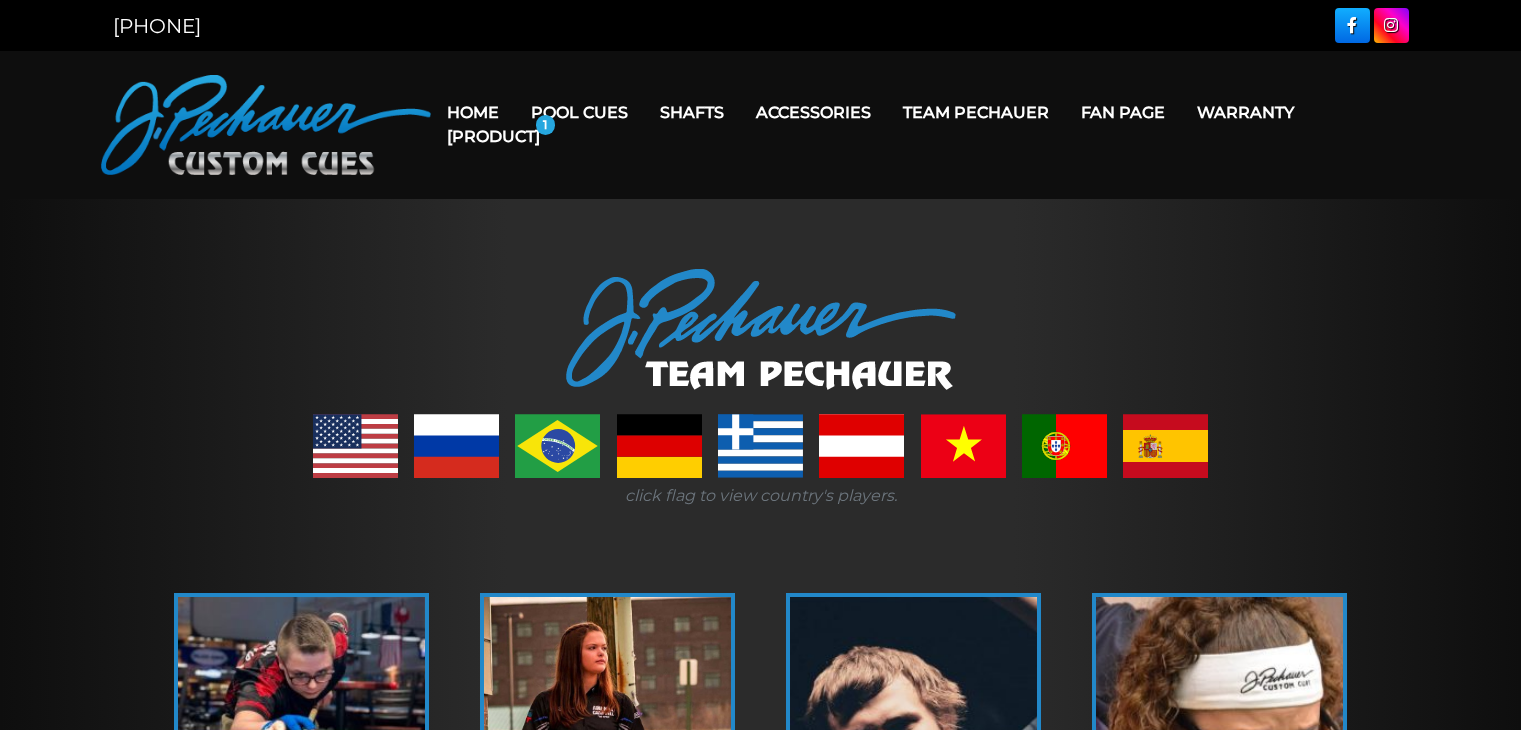 scroll, scrollTop: 0, scrollLeft: 0, axis: both 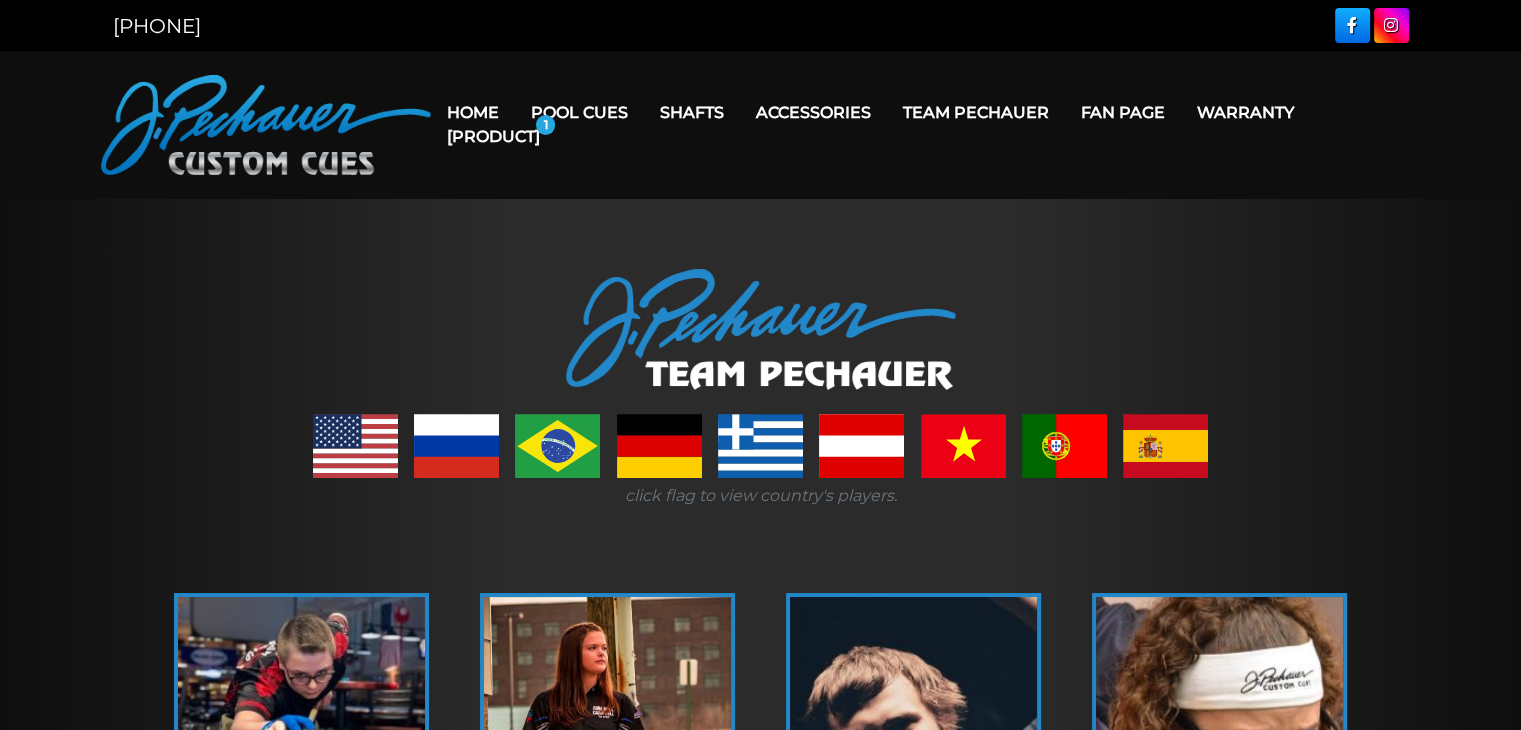 click on "Fan Page" at bounding box center (1158, 124) 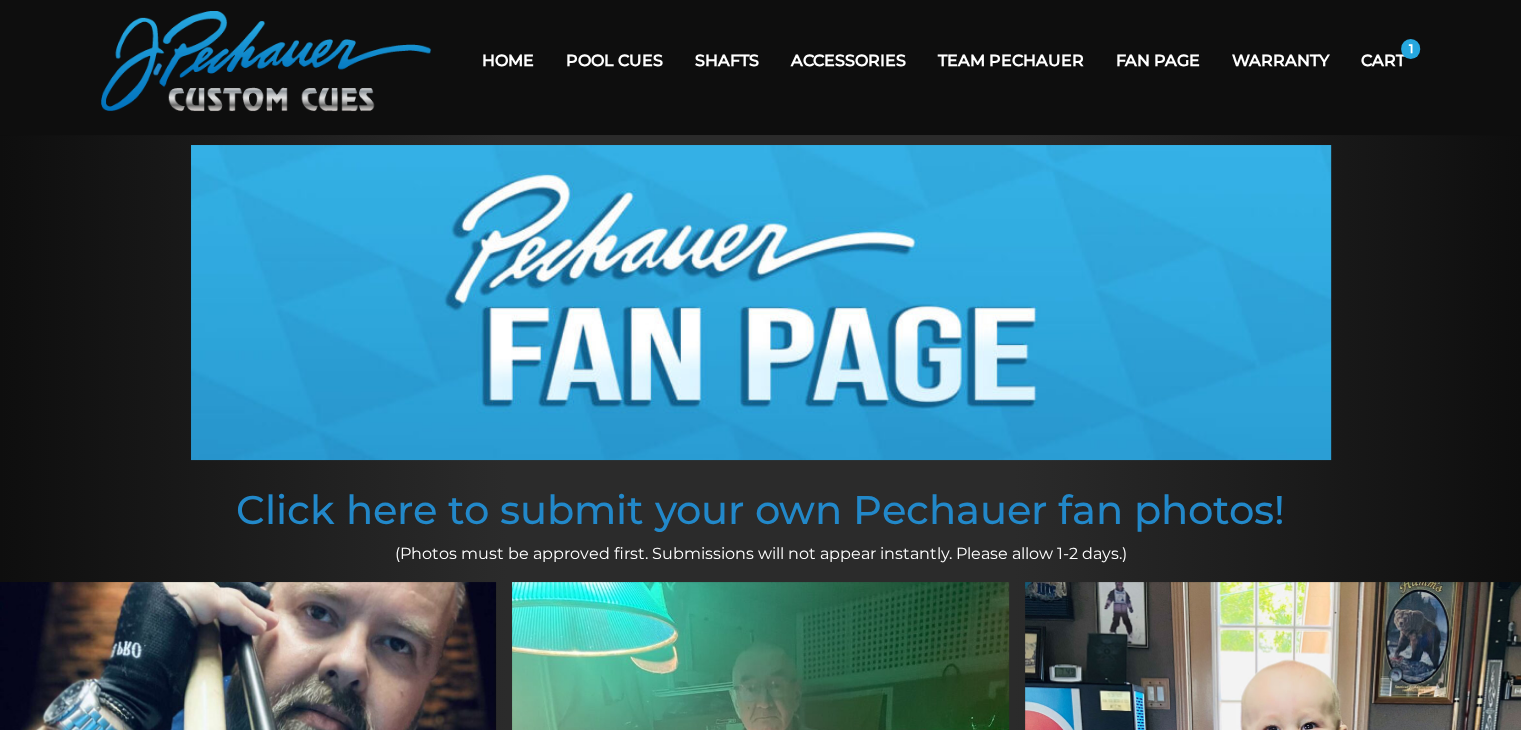 scroll, scrollTop: 0, scrollLeft: 0, axis: both 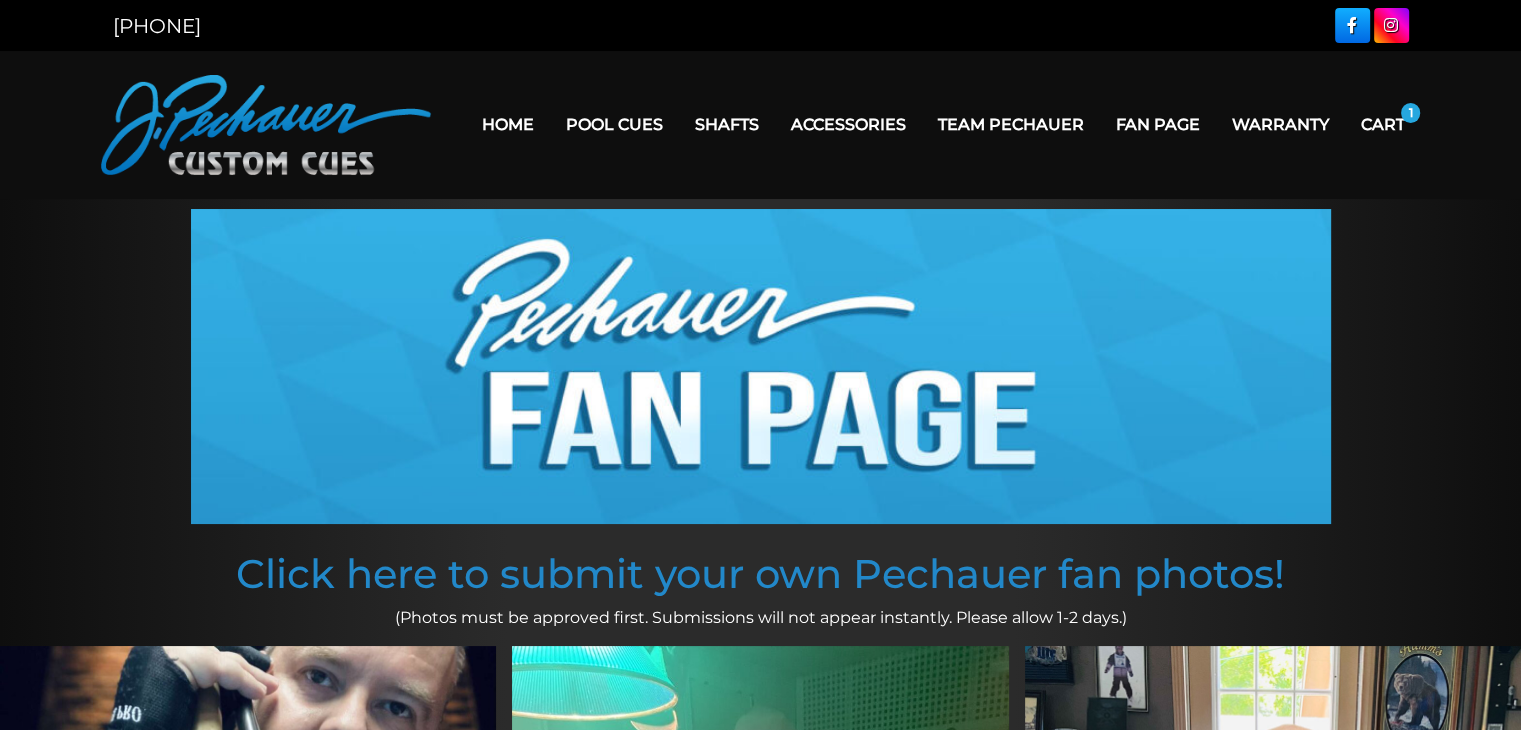 click on "Warranty" at bounding box center [1280, 124] 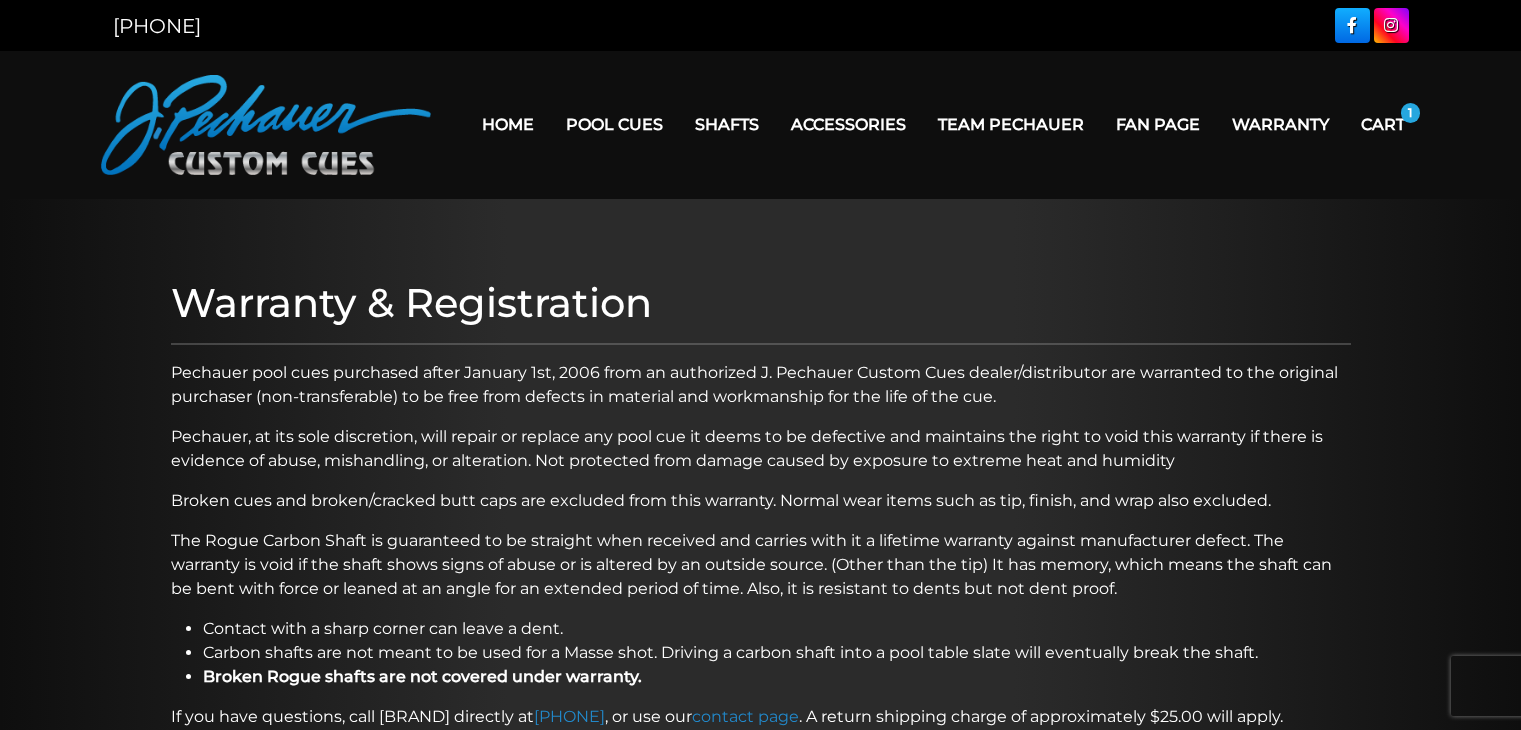 scroll, scrollTop: 0, scrollLeft: 0, axis: both 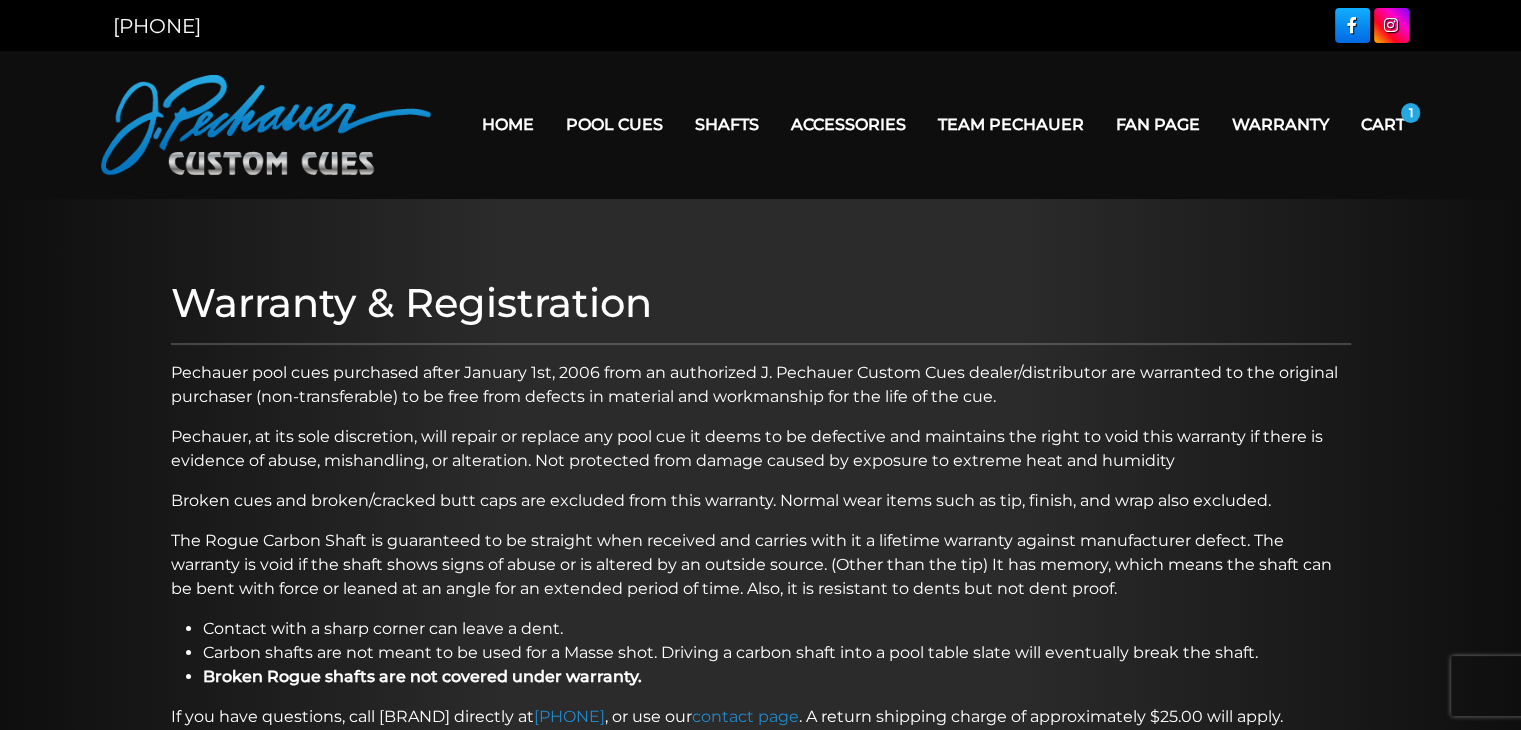 click on "••••" at bounding box center (1395, 124) 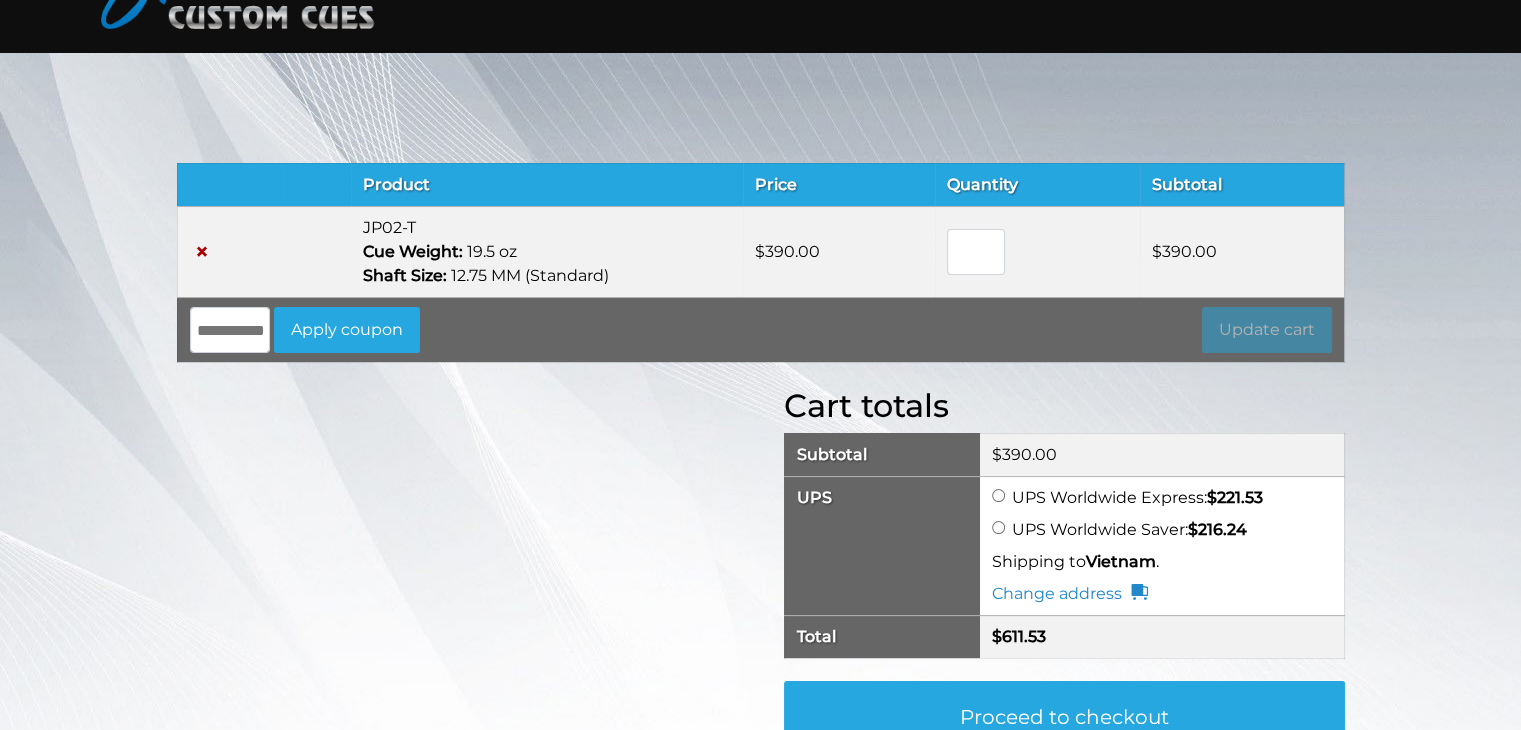 scroll, scrollTop: 0, scrollLeft: 0, axis: both 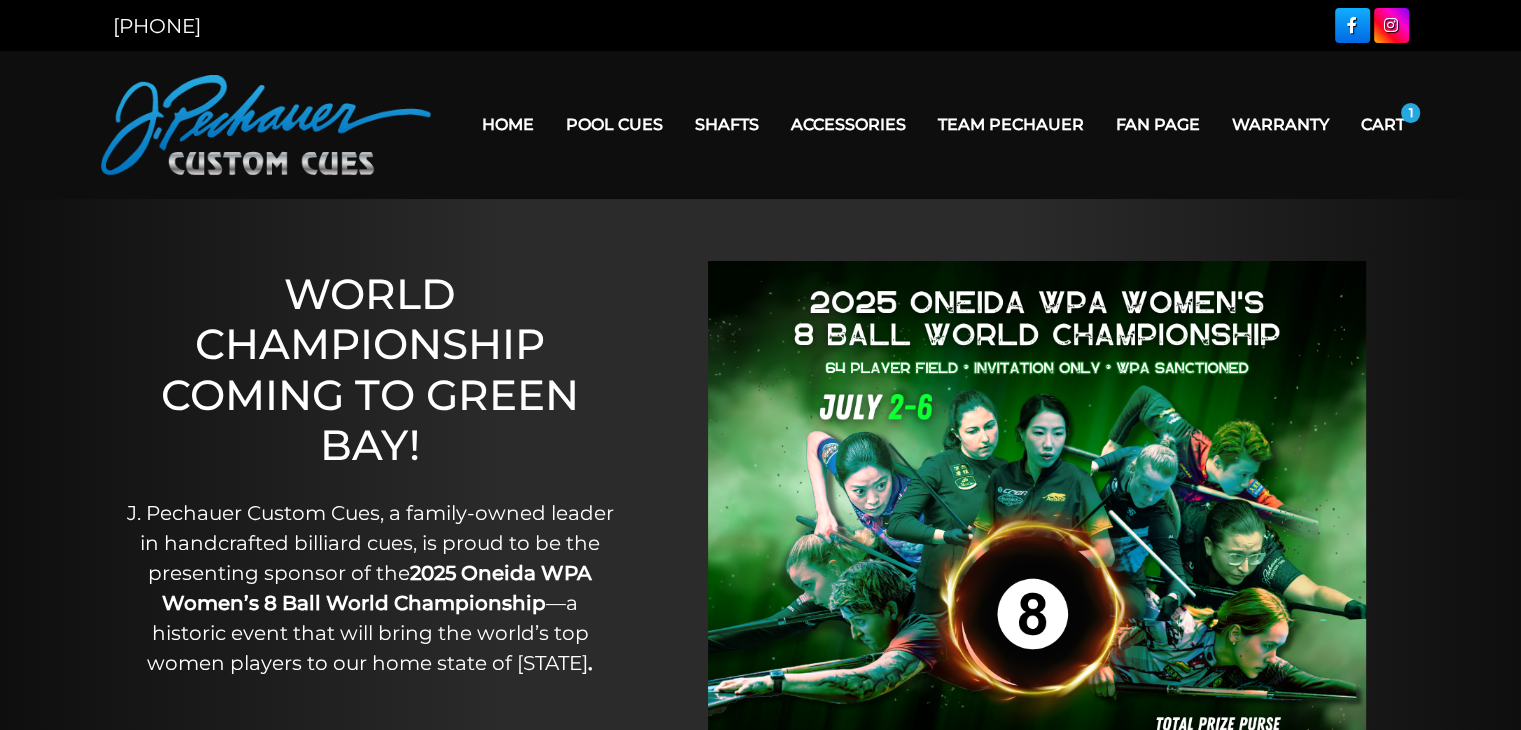 click at bounding box center (266, 125) 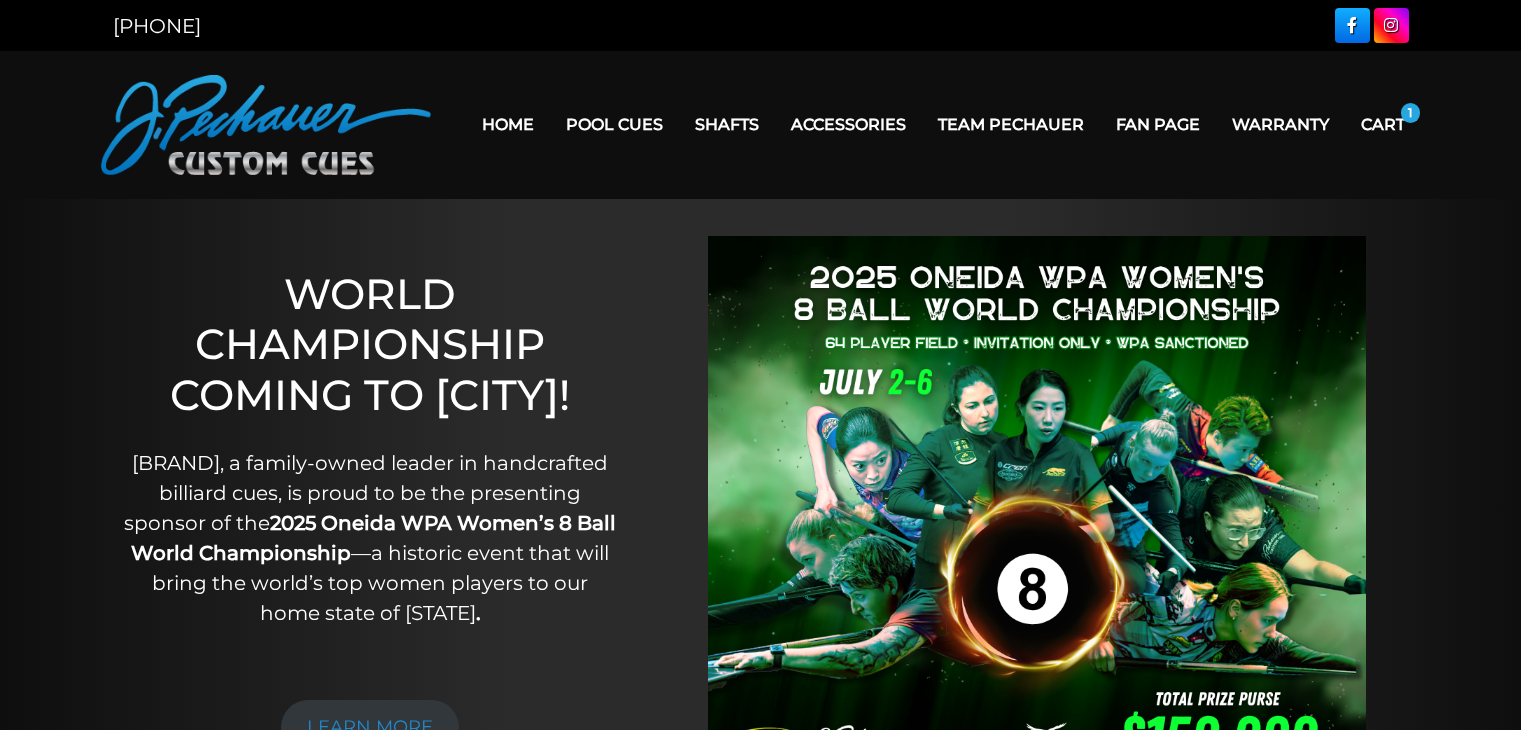 scroll, scrollTop: 0, scrollLeft: 0, axis: both 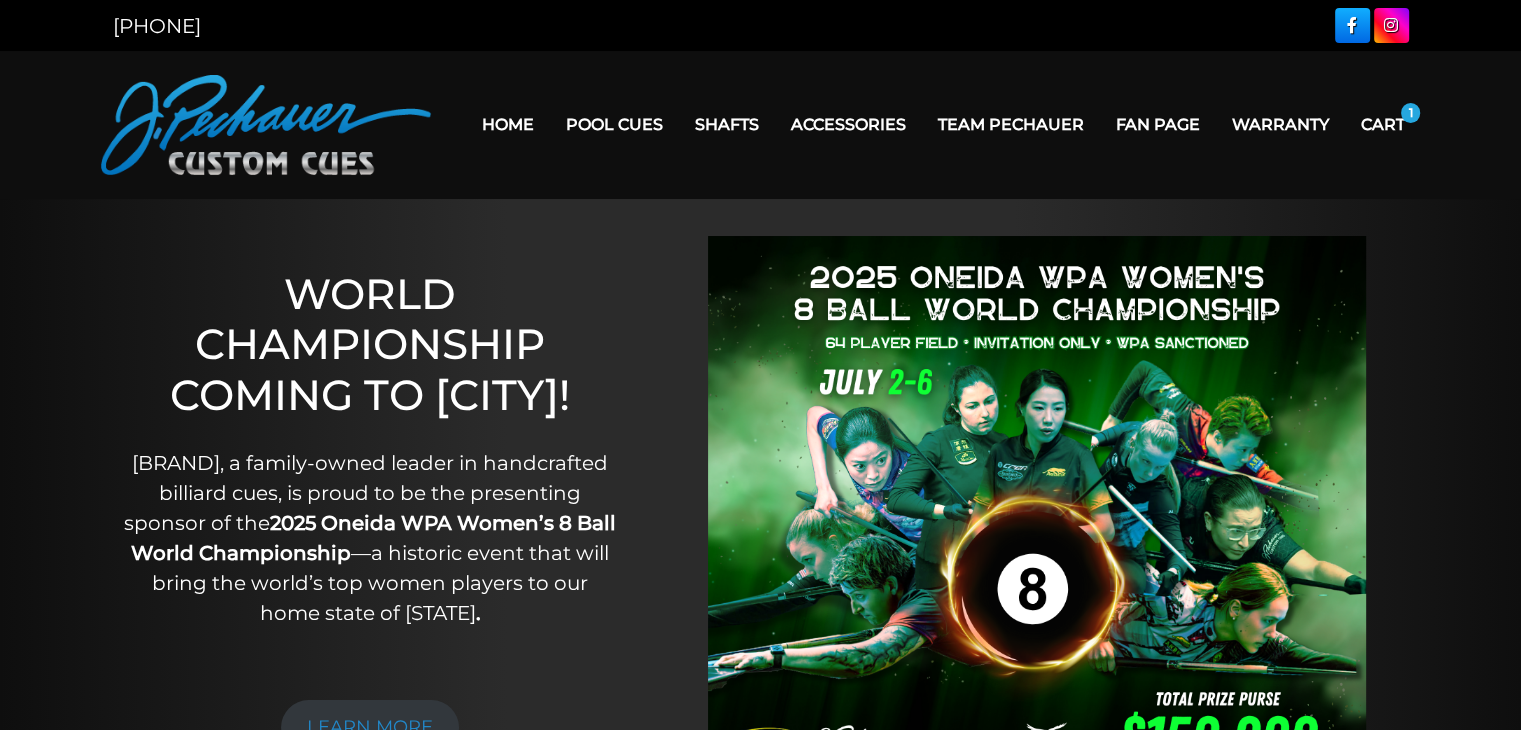 click on "Home" at bounding box center (508, 124) 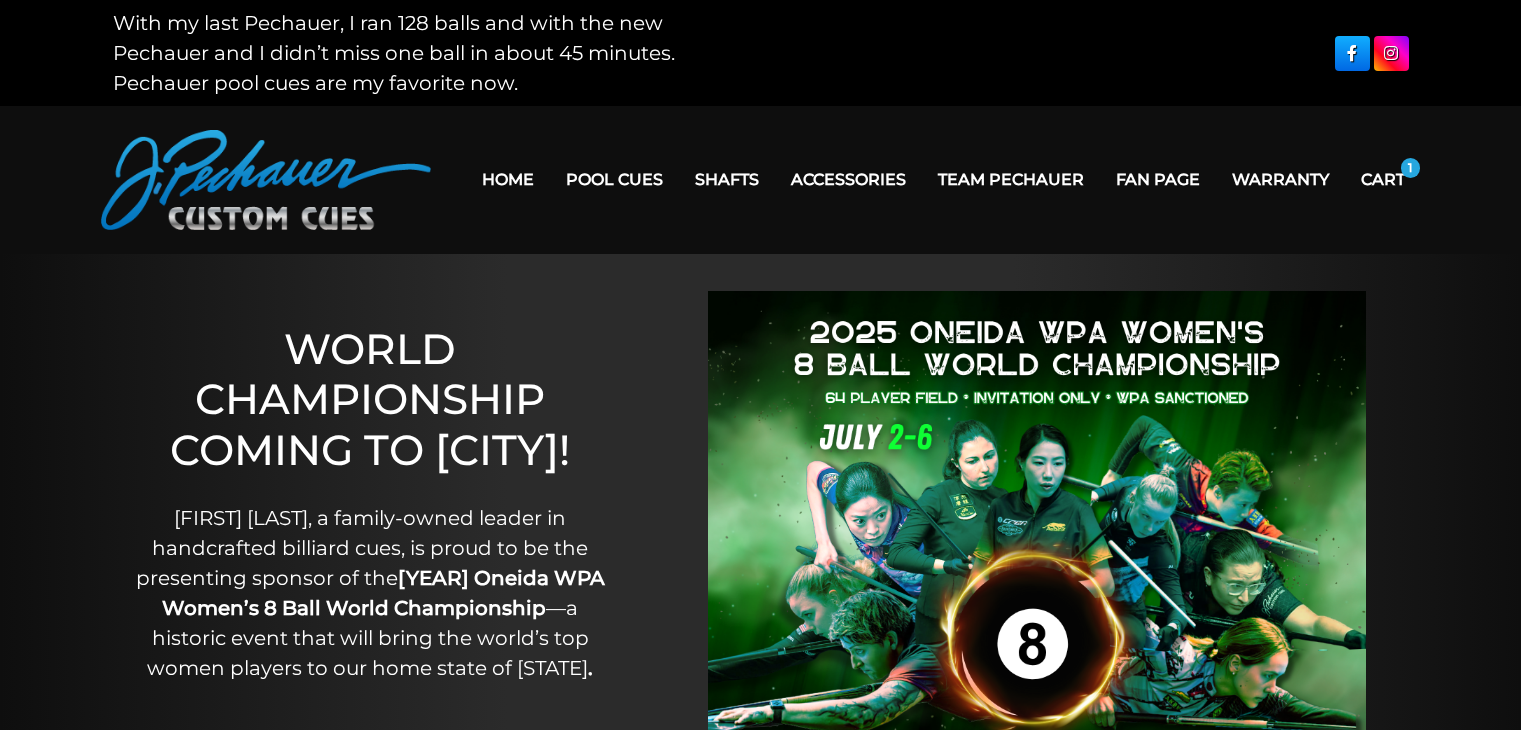 scroll, scrollTop: 0, scrollLeft: 0, axis: both 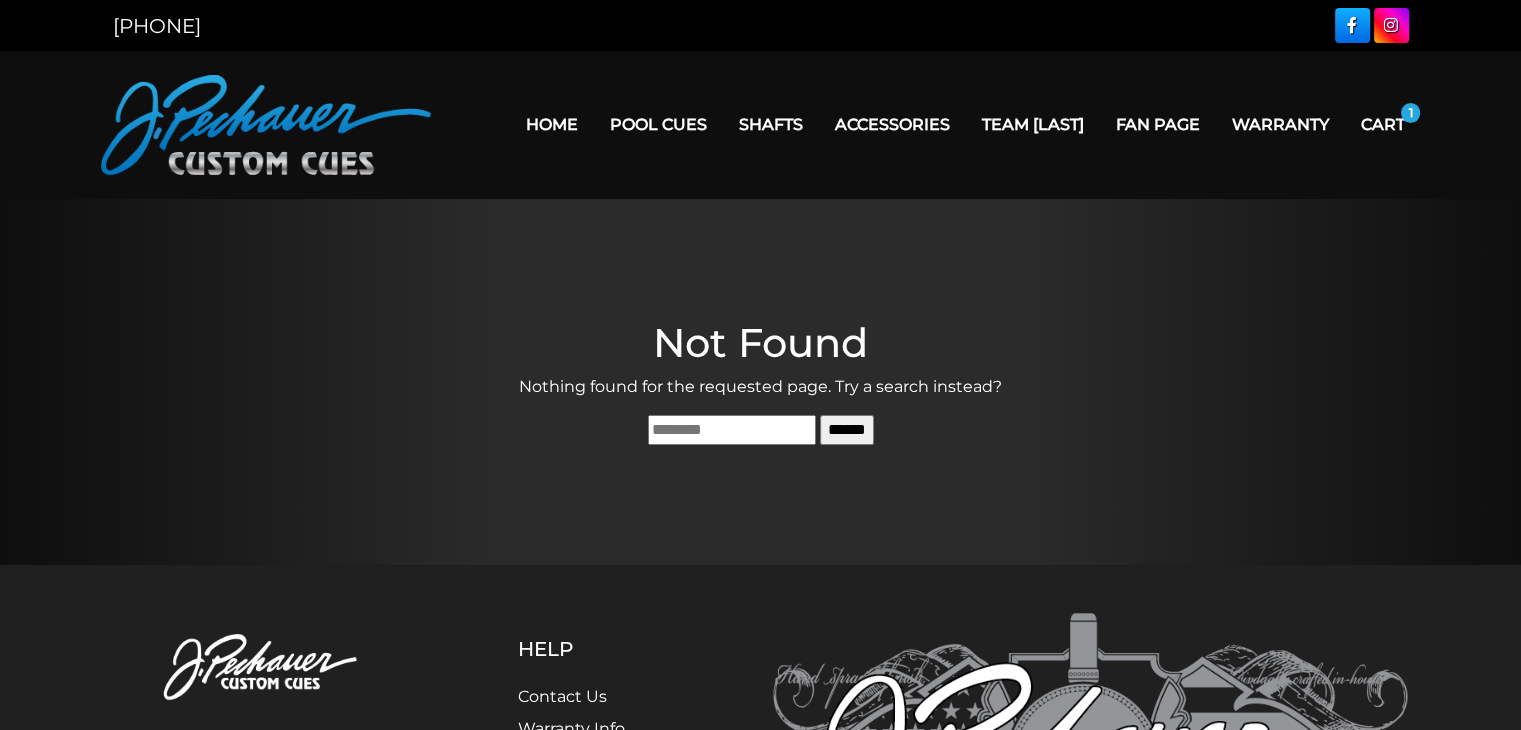 click on "Warranty" at bounding box center (1280, 124) 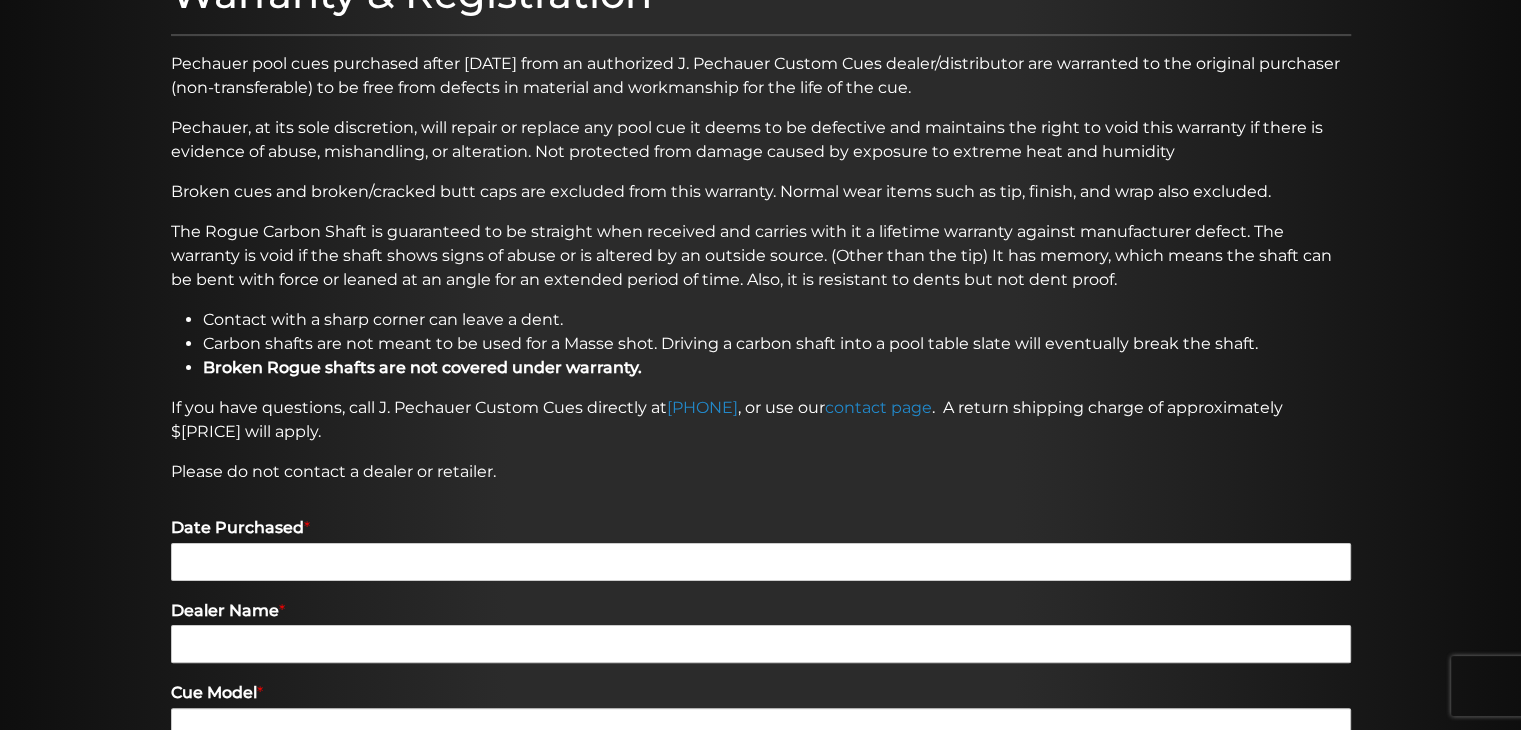 scroll, scrollTop: 0, scrollLeft: 0, axis: both 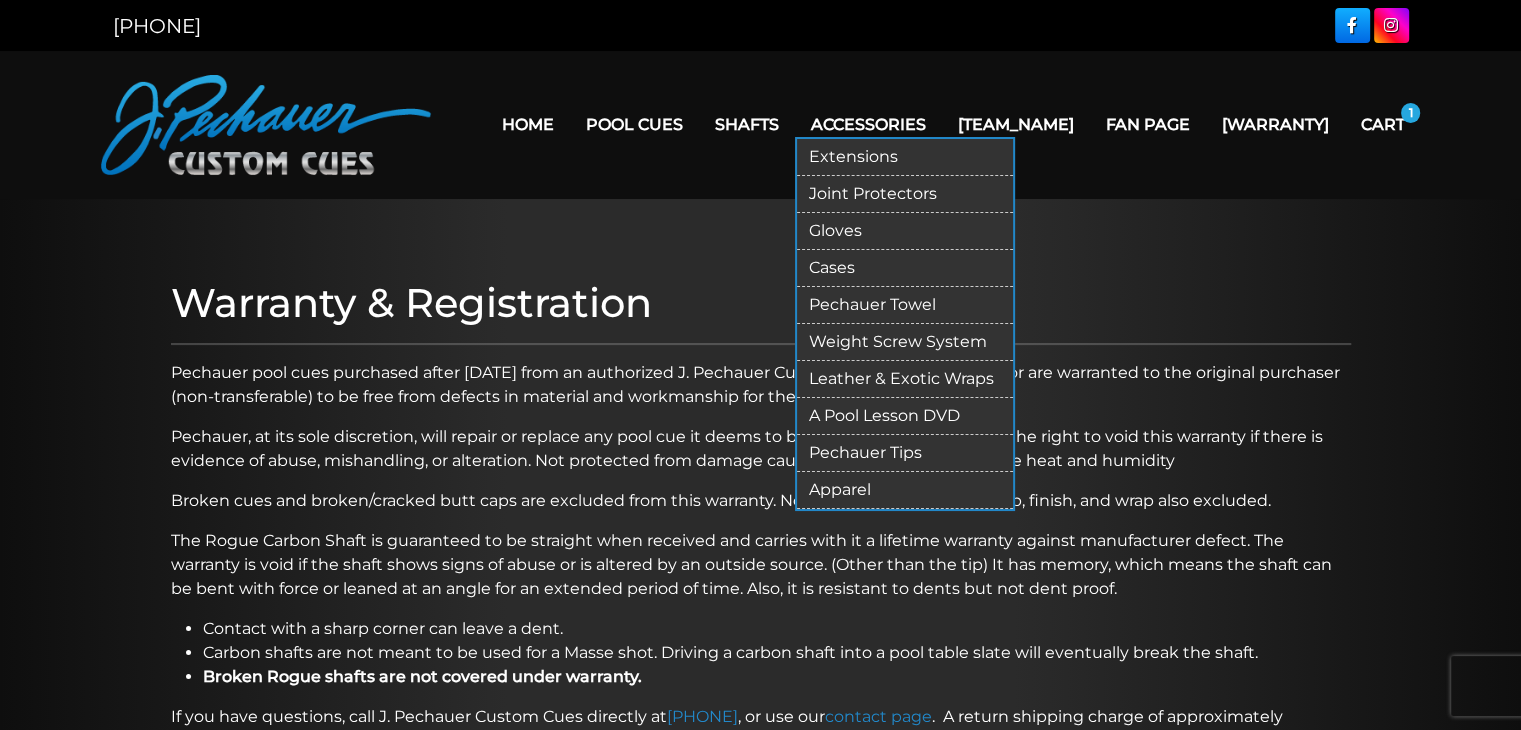 click on "[PRODUCT]" at bounding box center [872, 124] 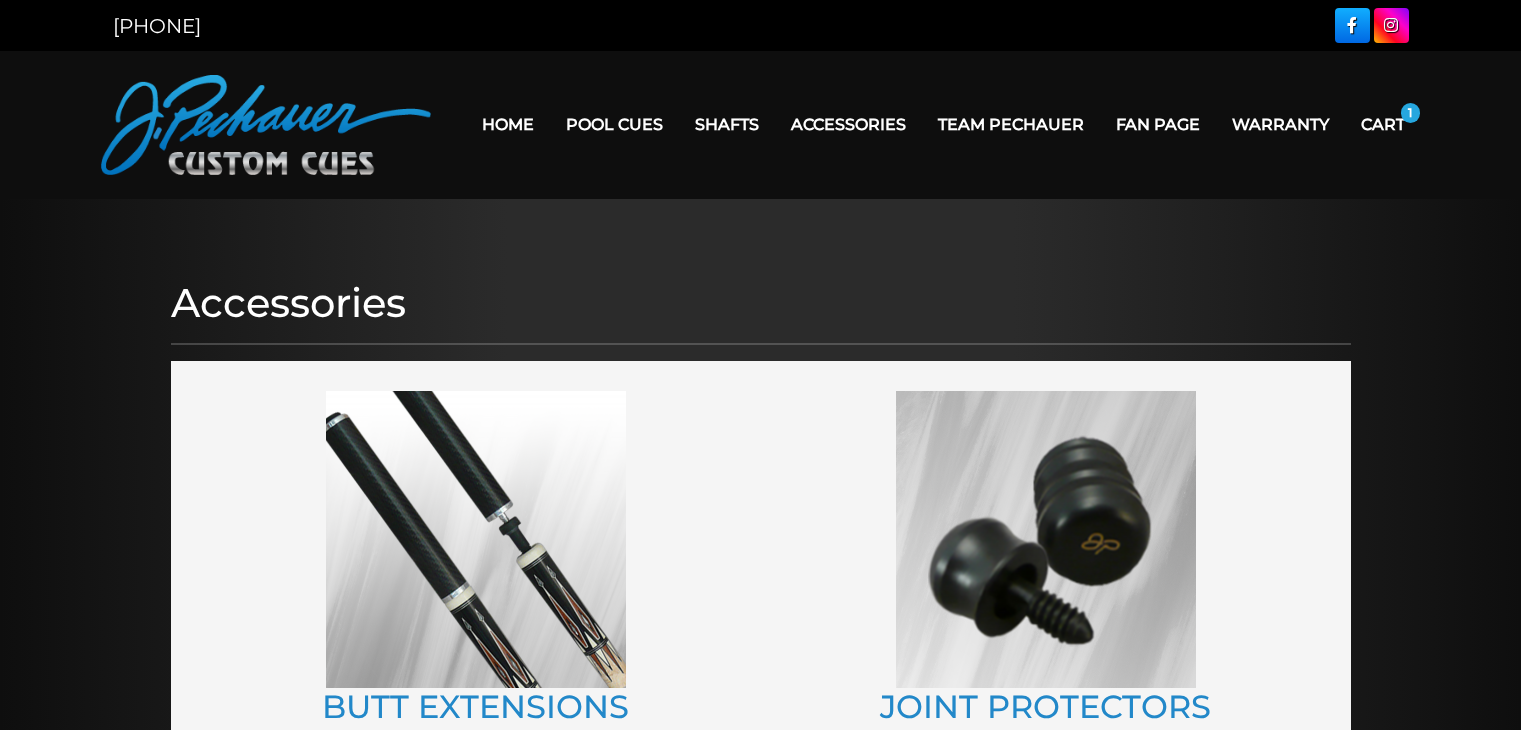 scroll, scrollTop: 0, scrollLeft: 0, axis: both 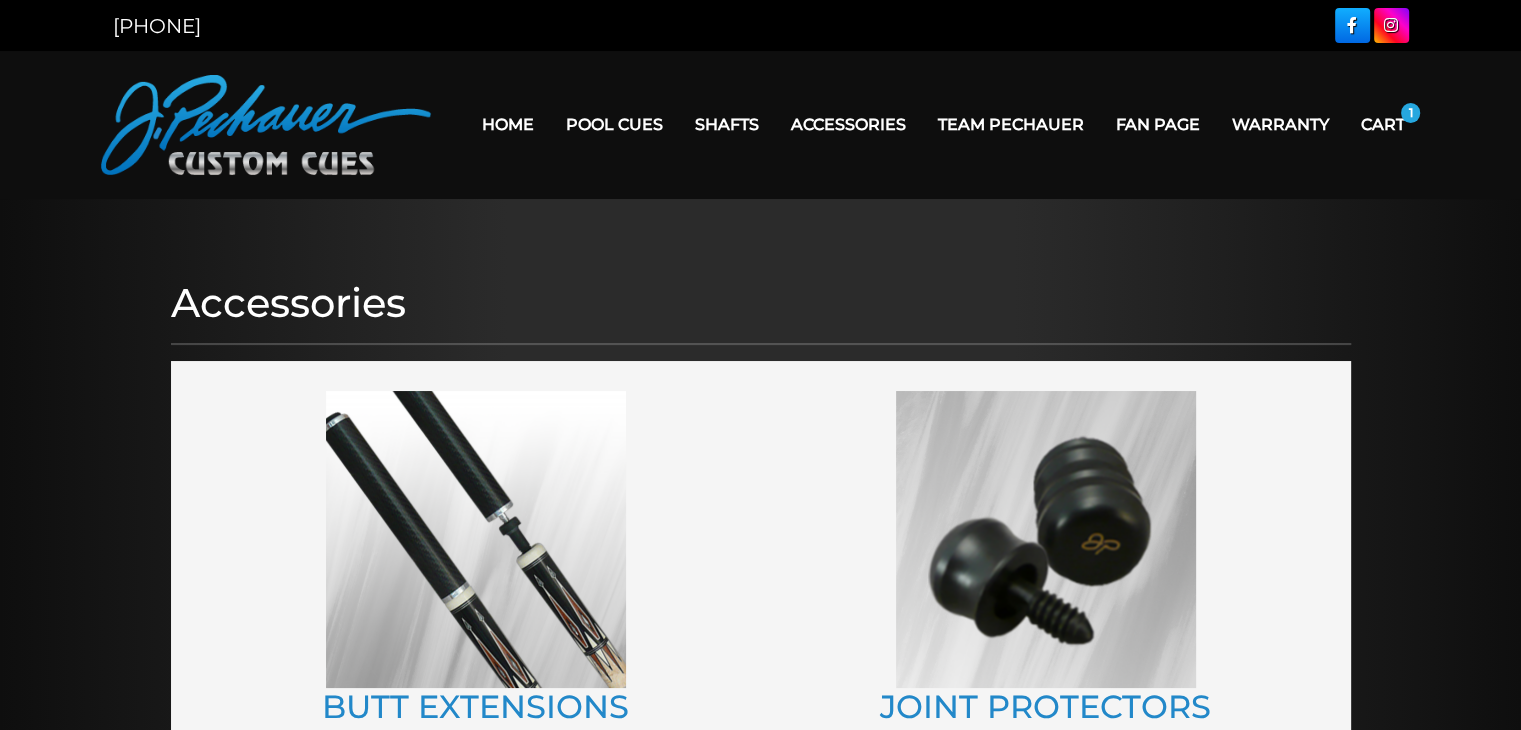 click on "Team Pechauer" at bounding box center [1011, 124] 